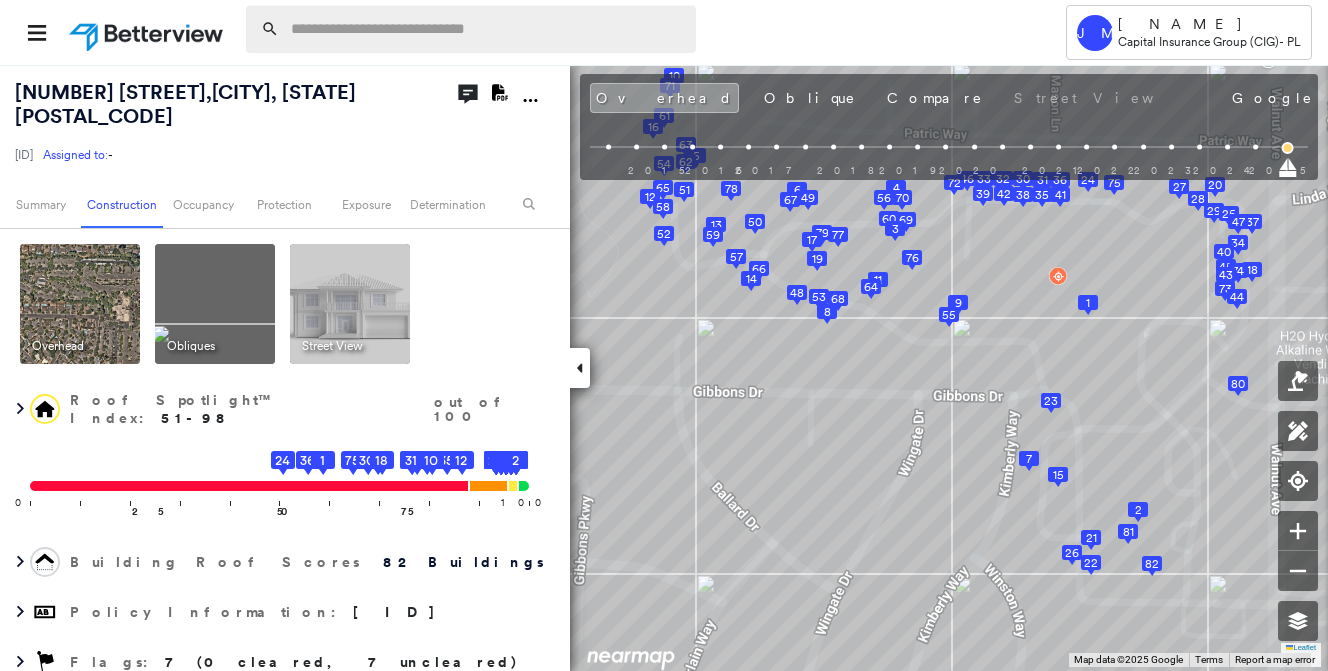 scroll, scrollTop: 0, scrollLeft: 0, axis: both 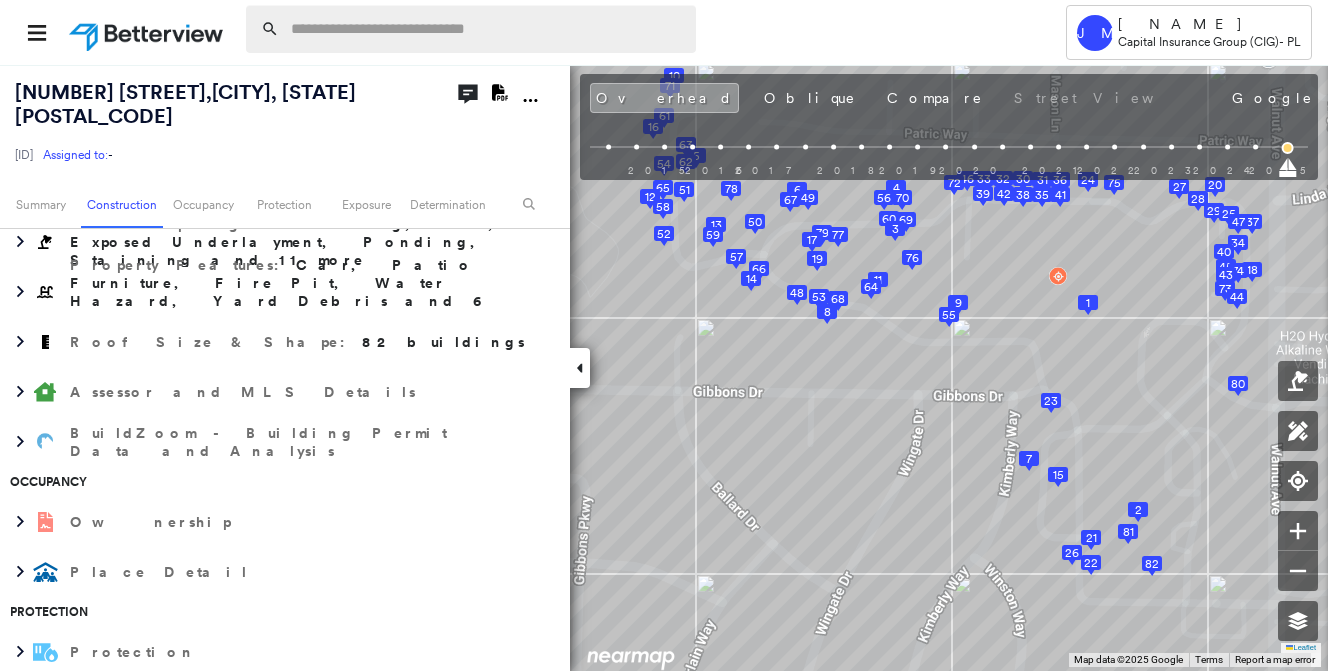 click at bounding box center (487, 29) 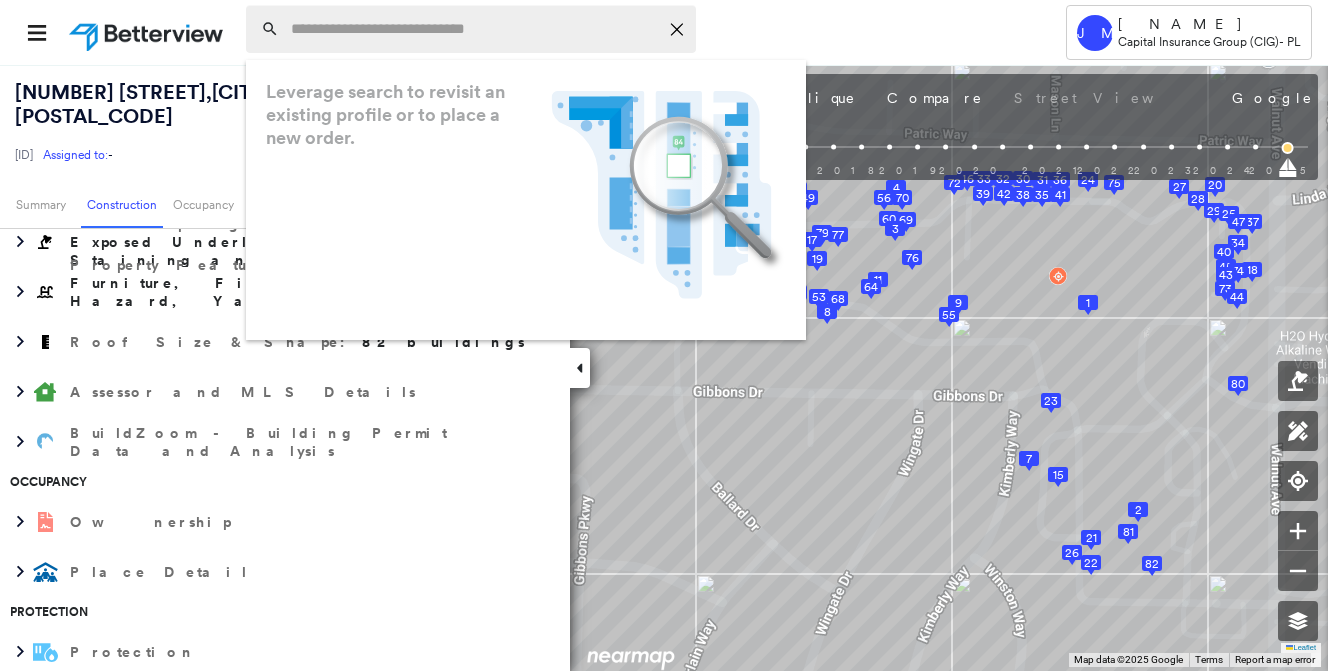 paste on "**********" 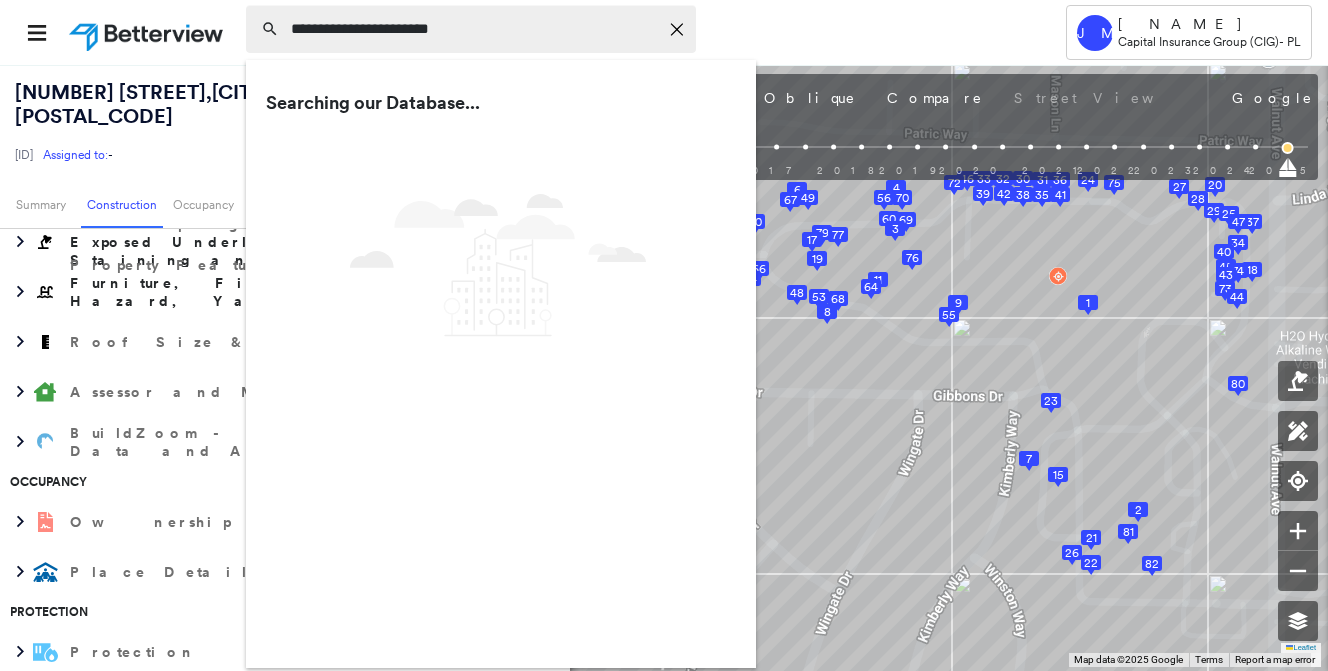 type on "**********" 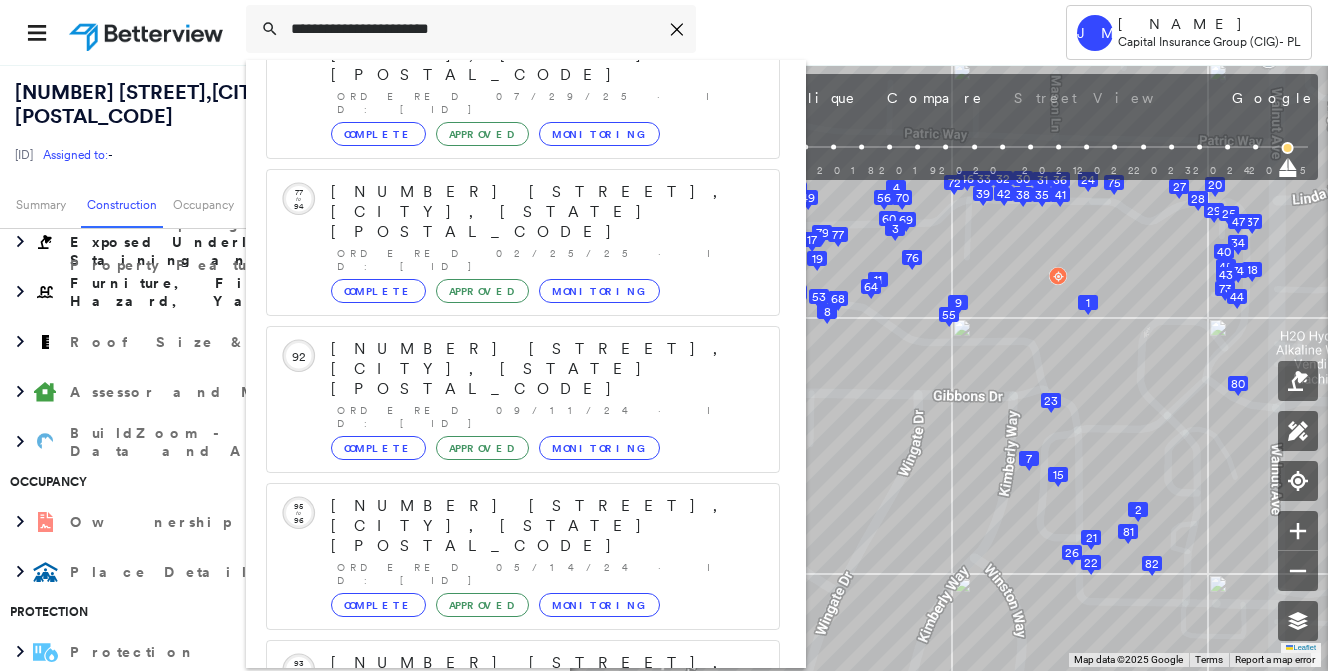scroll, scrollTop: 213, scrollLeft: 0, axis: vertical 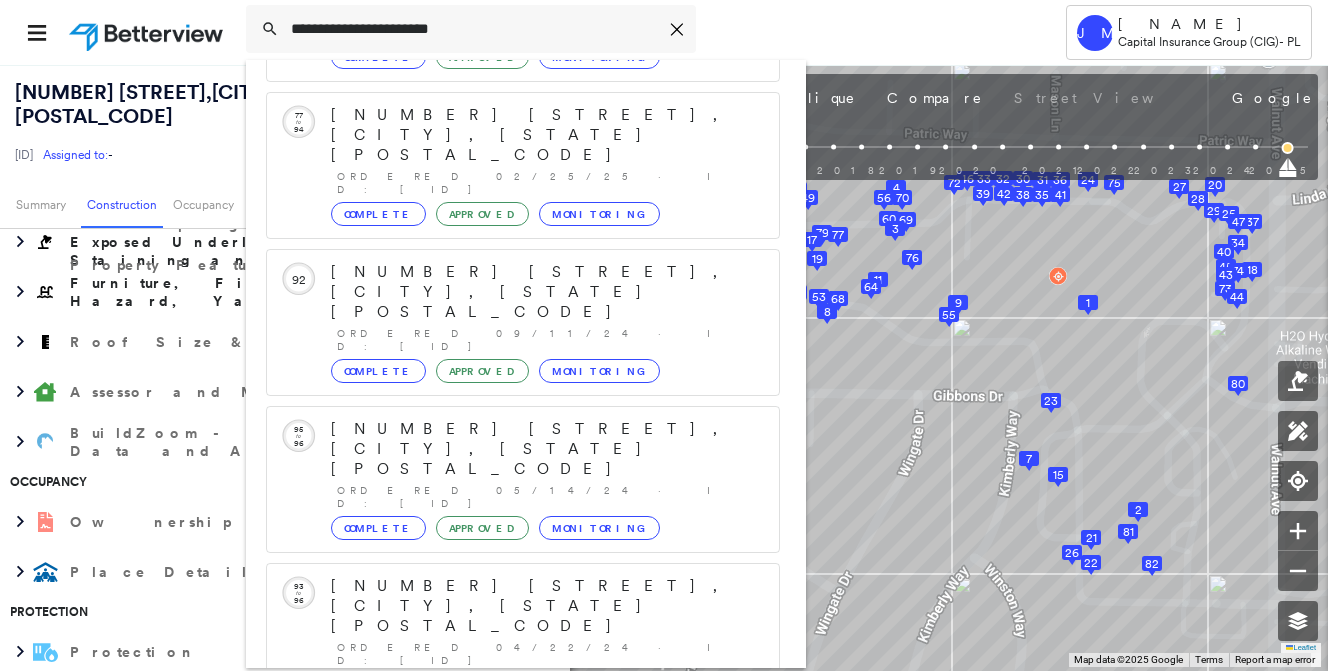 click on "4519 N 16th St, Tacoma, WA 98406 Group Created with Sketch." at bounding box center (523, 898) 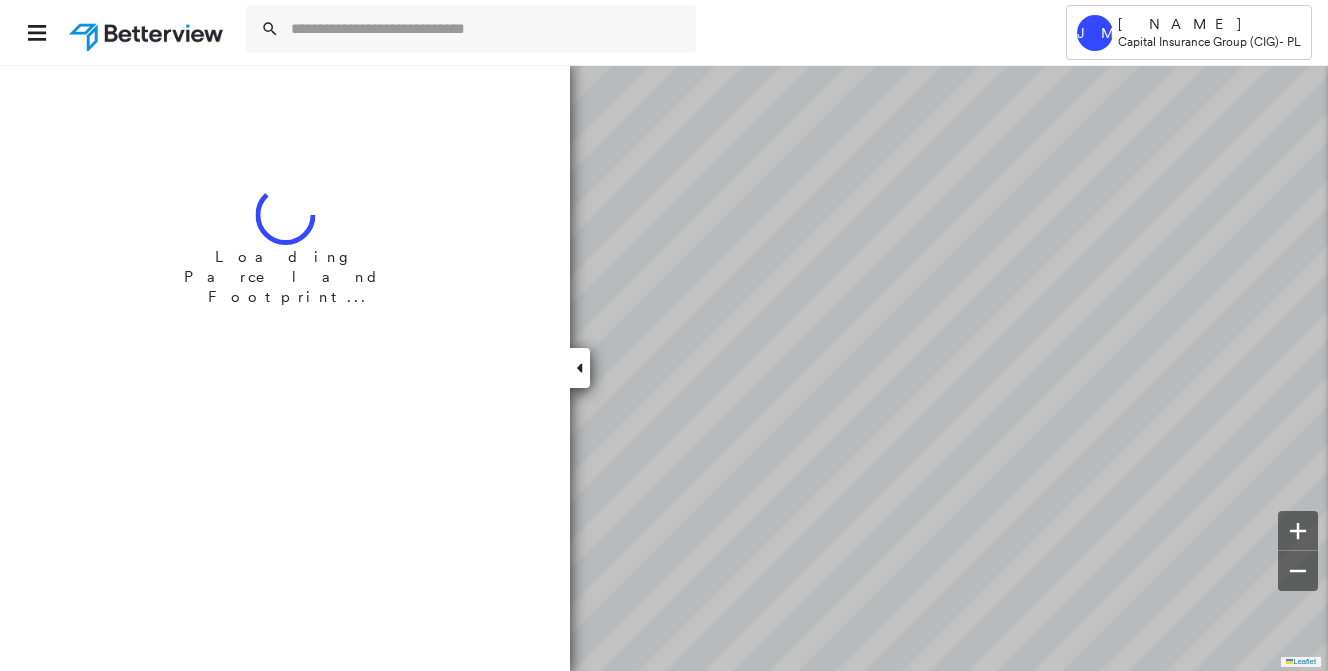scroll, scrollTop: 0, scrollLeft: 0, axis: both 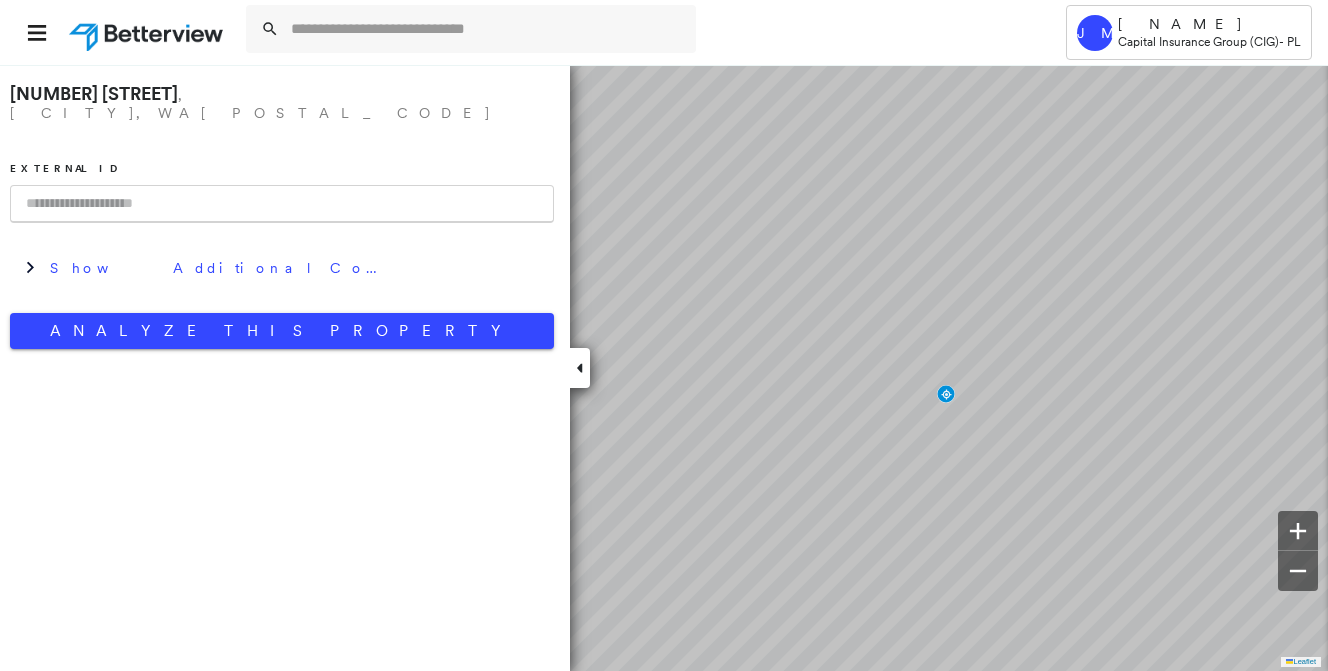 click at bounding box center (282, 204) 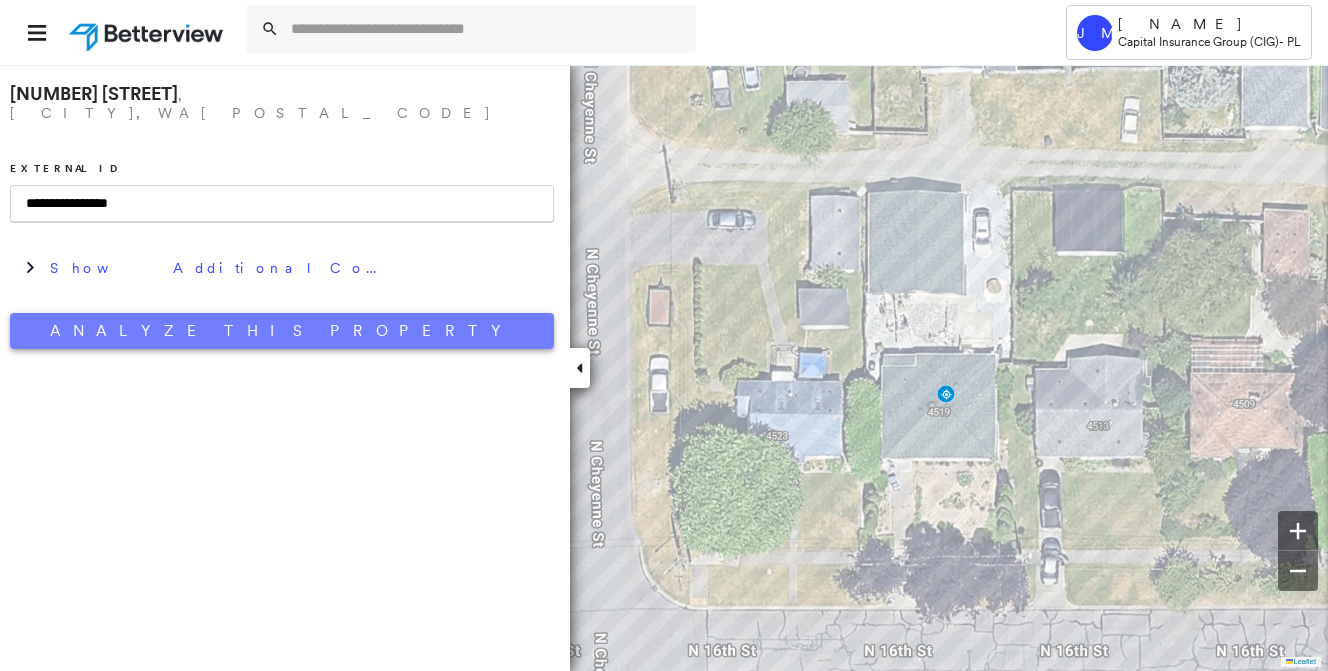 type on "**********" 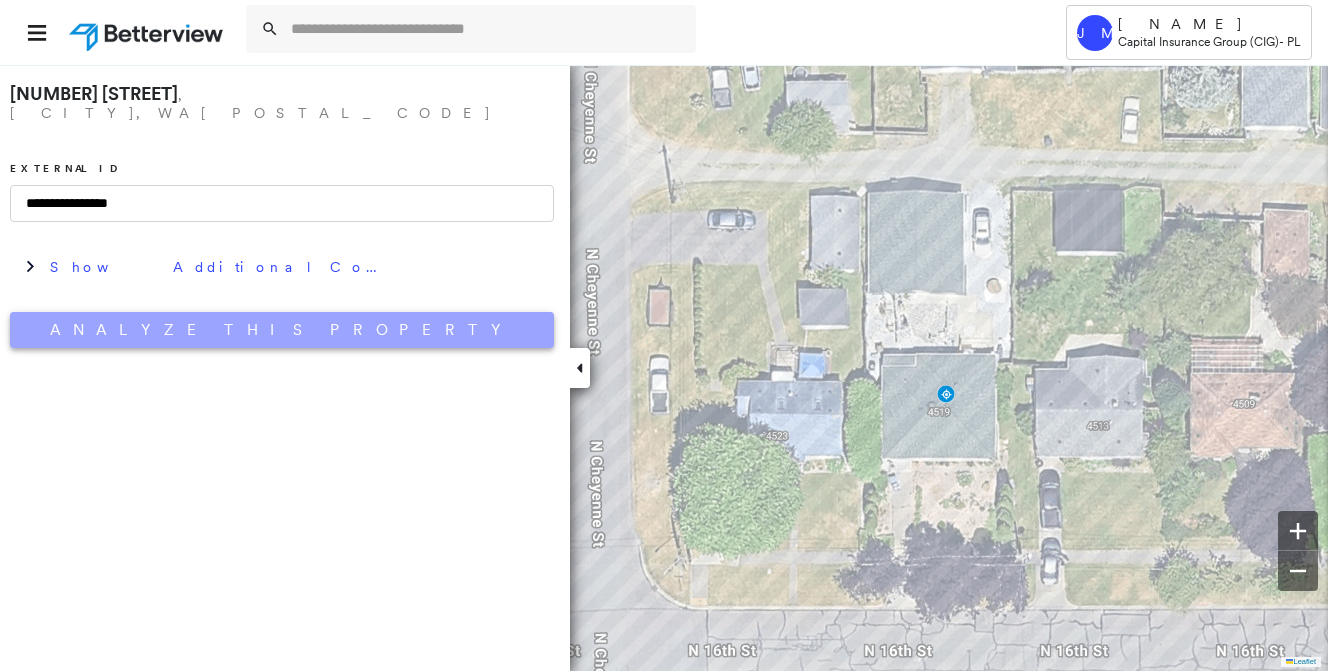 click on "Analyze This Property" at bounding box center (282, 330) 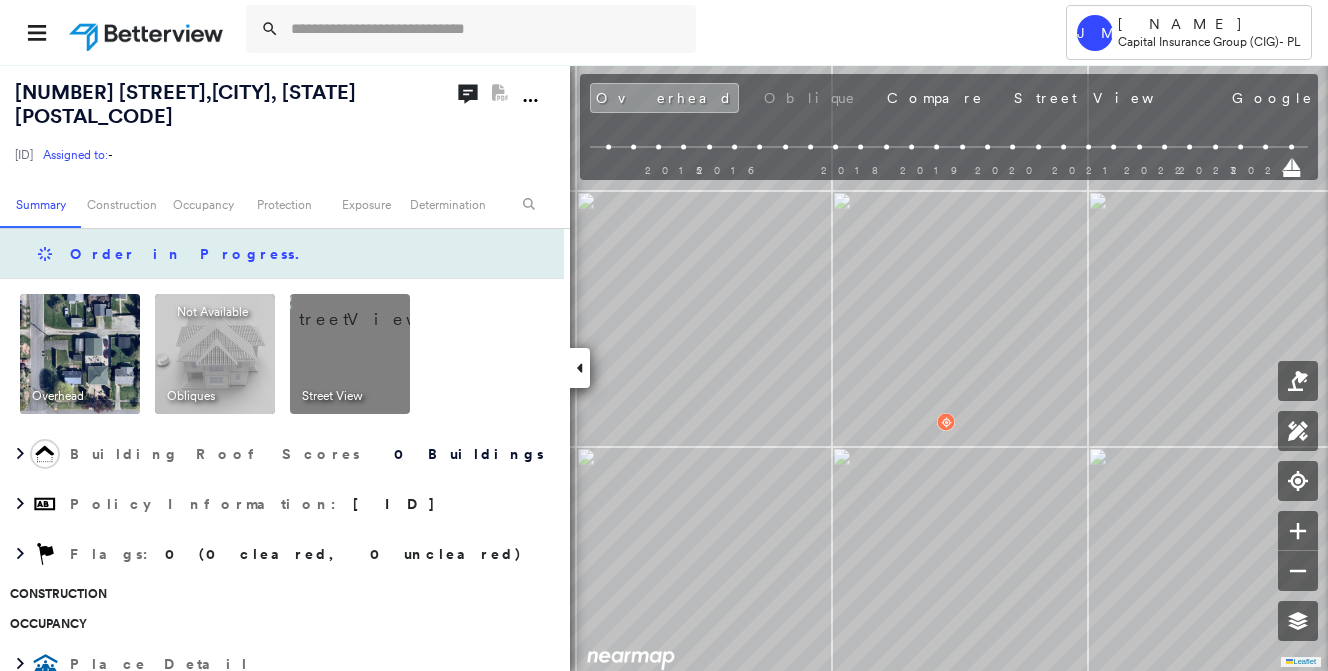 scroll, scrollTop: 0, scrollLeft: 0, axis: both 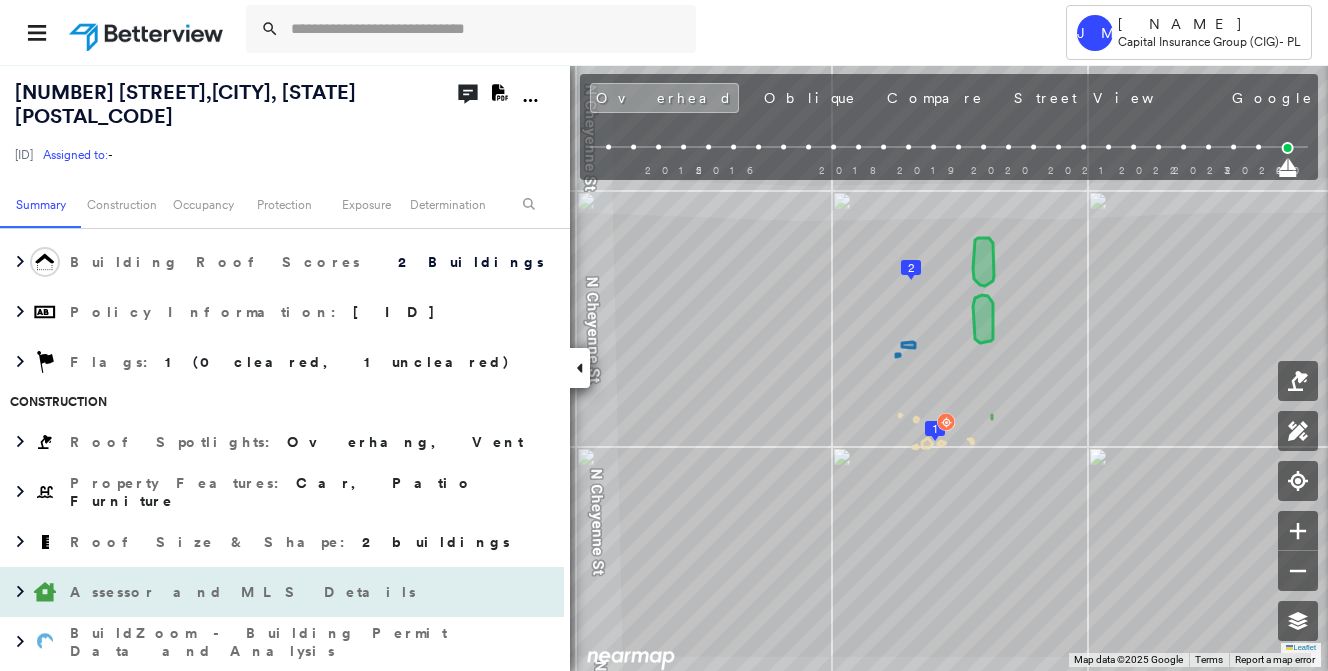 click on "Assessor and MLS Details" at bounding box center (262, 592) 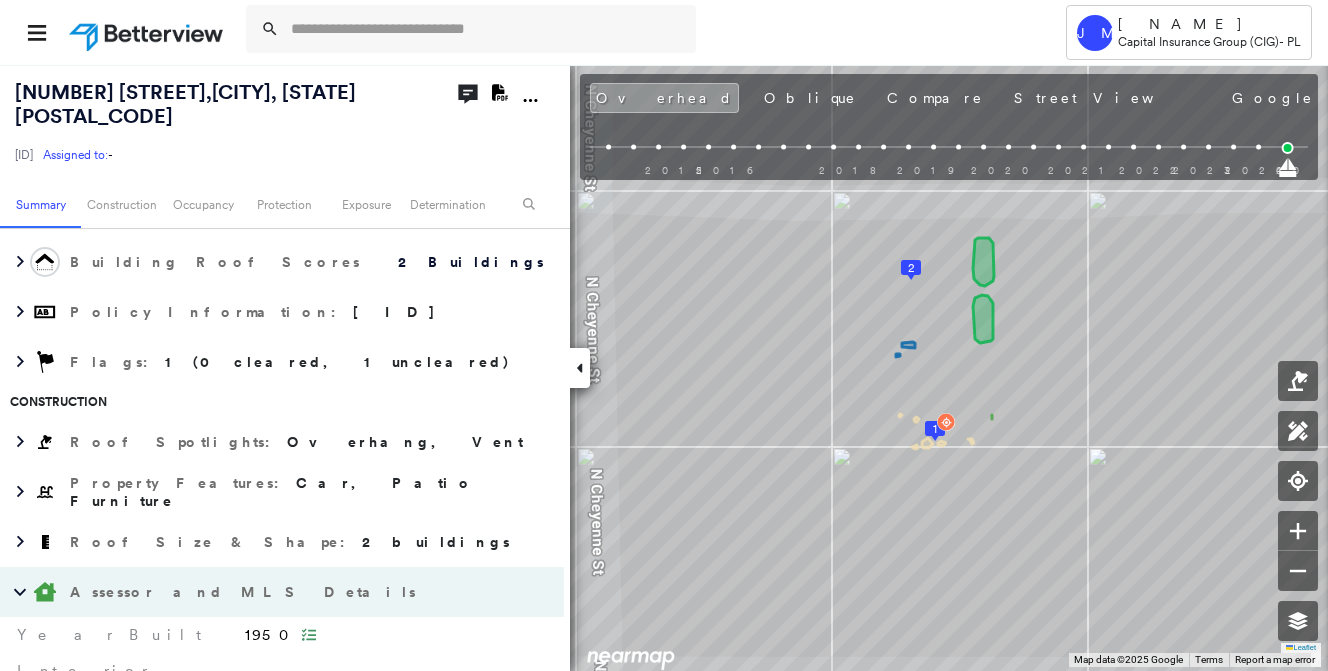 click on "Assessor and MLS Details" at bounding box center (262, 592) 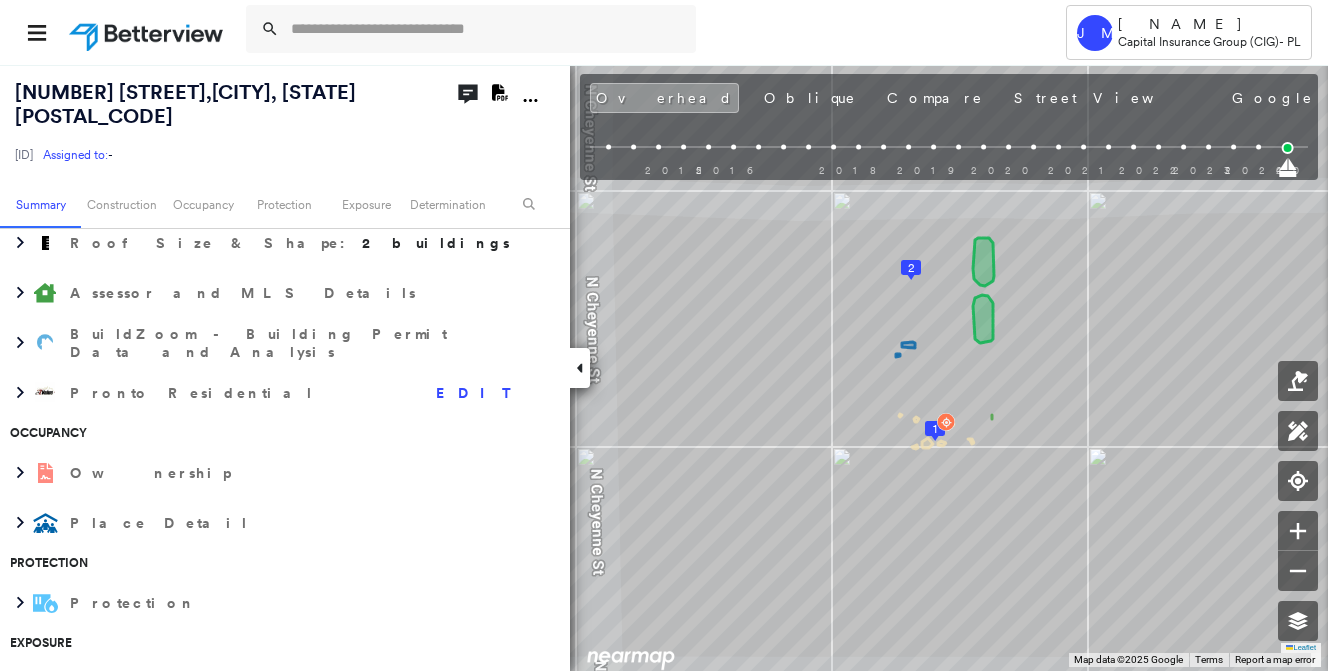scroll, scrollTop: 600, scrollLeft: 0, axis: vertical 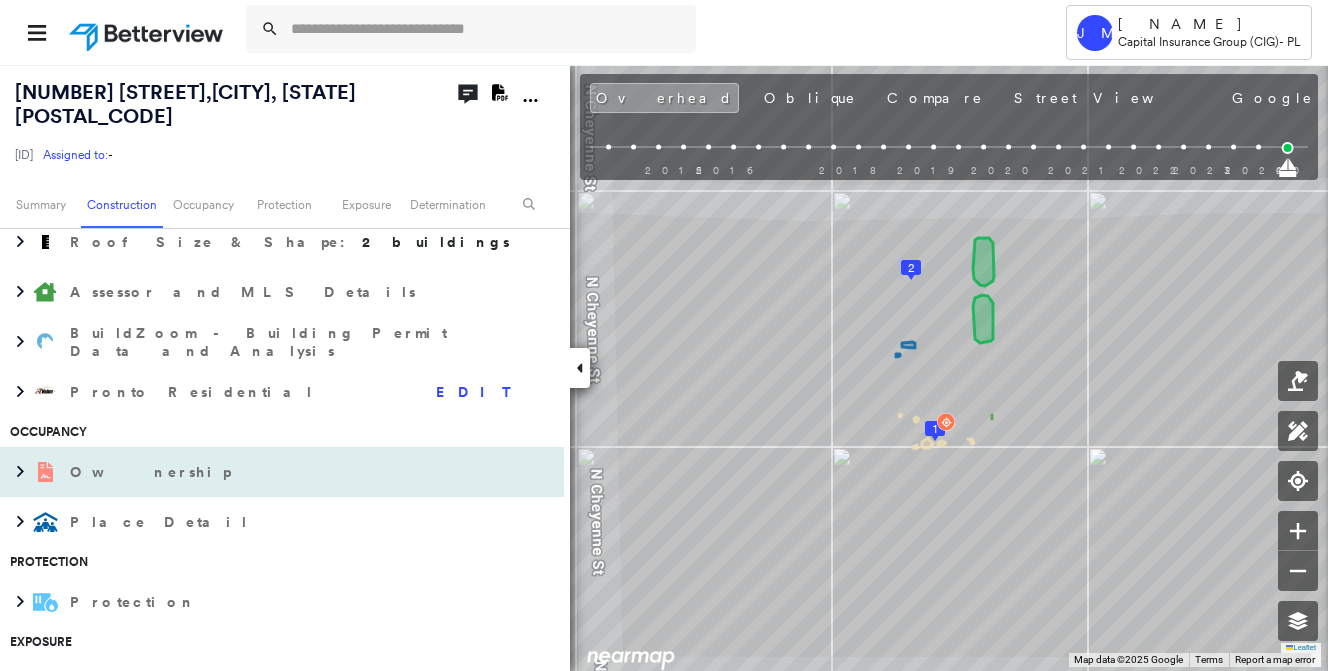 click on "Ownership" at bounding box center [262, 472] 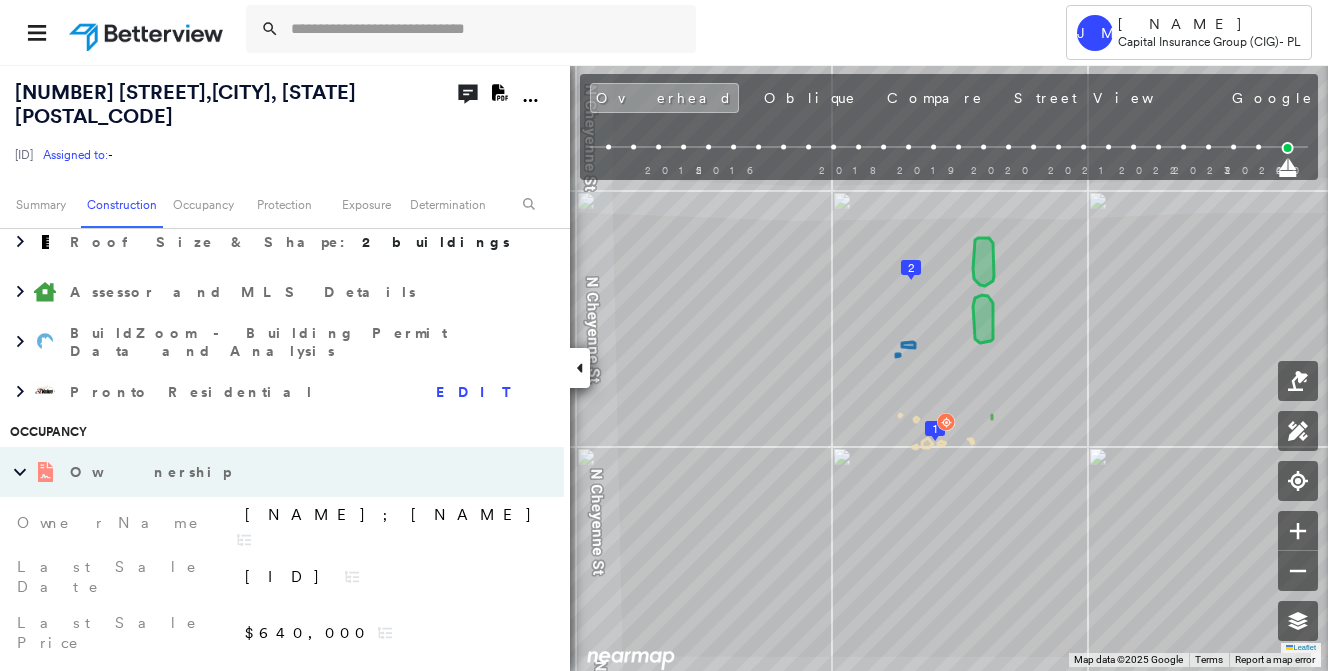 click on "Overhead Oblique Compare Street View Google Photos" at bounding box center [1005, 98] 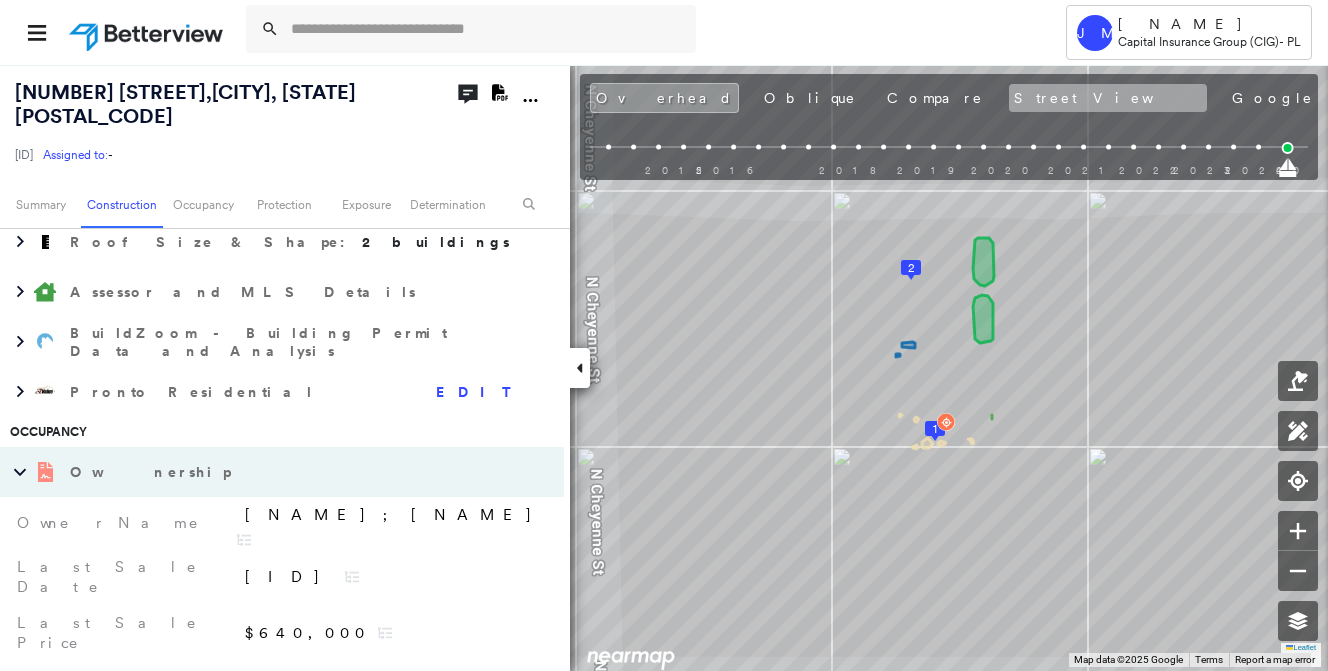 click on "Street View" at bounding box center [1108, 98] 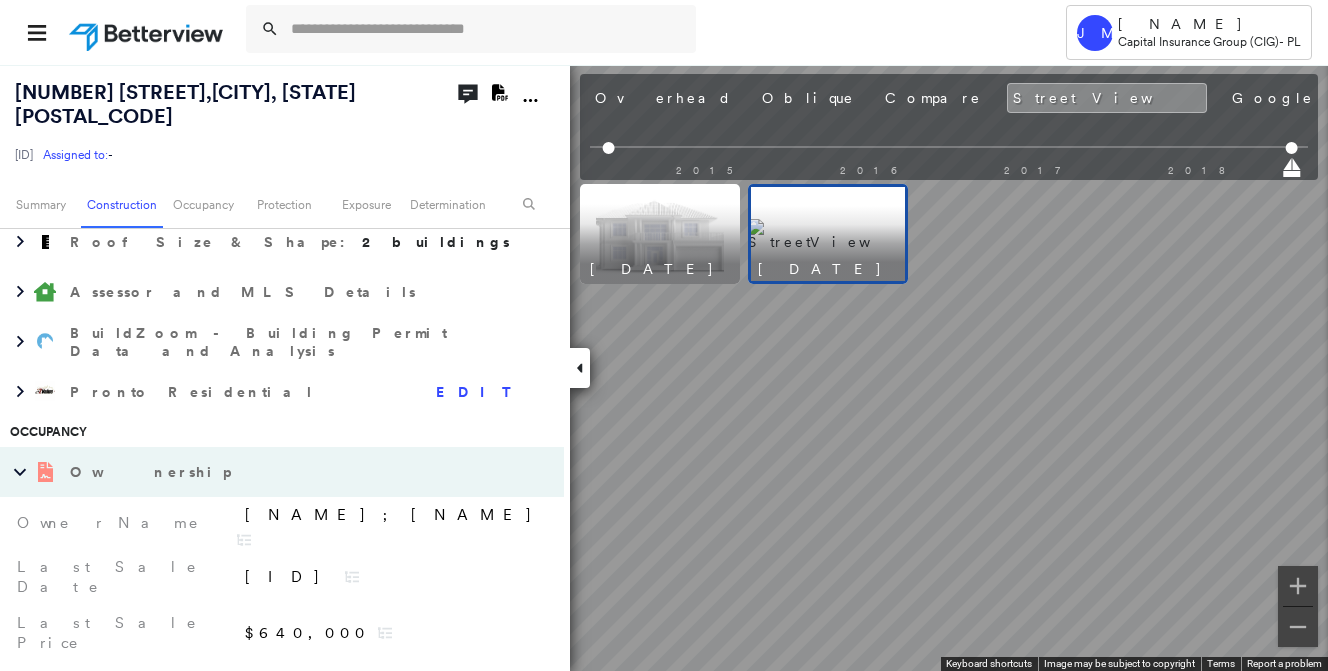 scroll, scrollTop: 0, scrollLeft: 0, axis: both 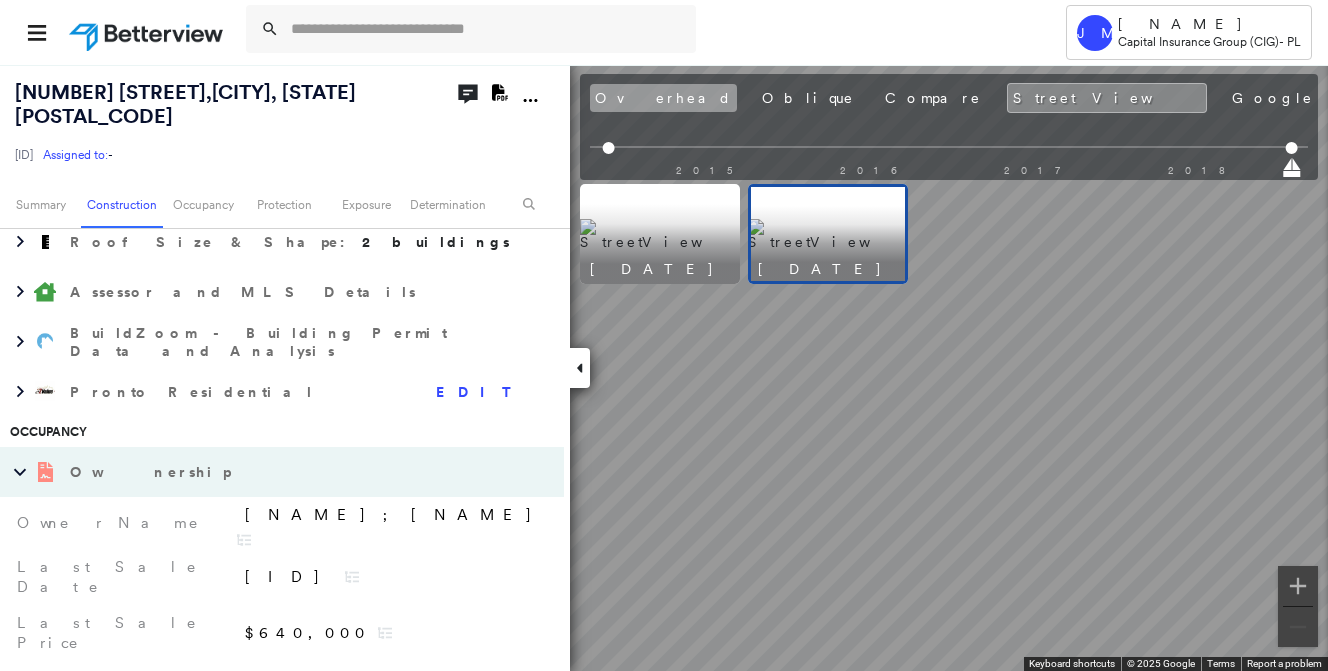 click on "Overhead" at bounding box center (663, 98) 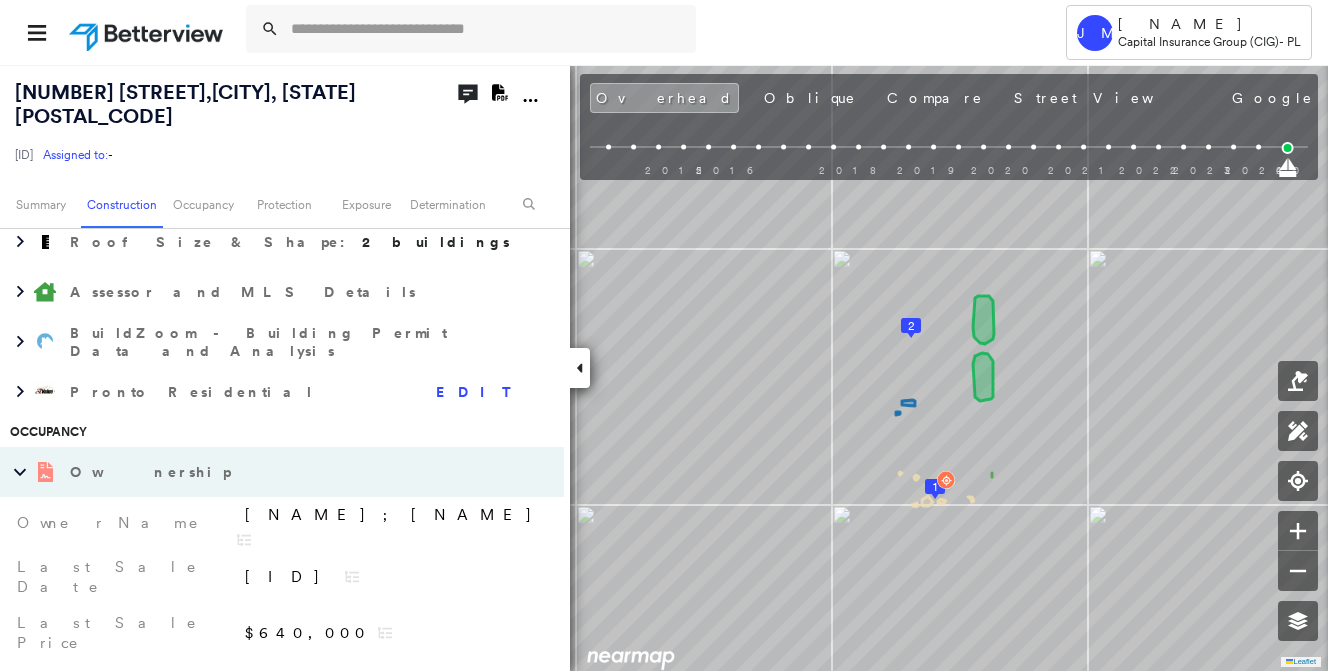 scroll, scrollTop: 0, scrollLeft: 0, axis: both 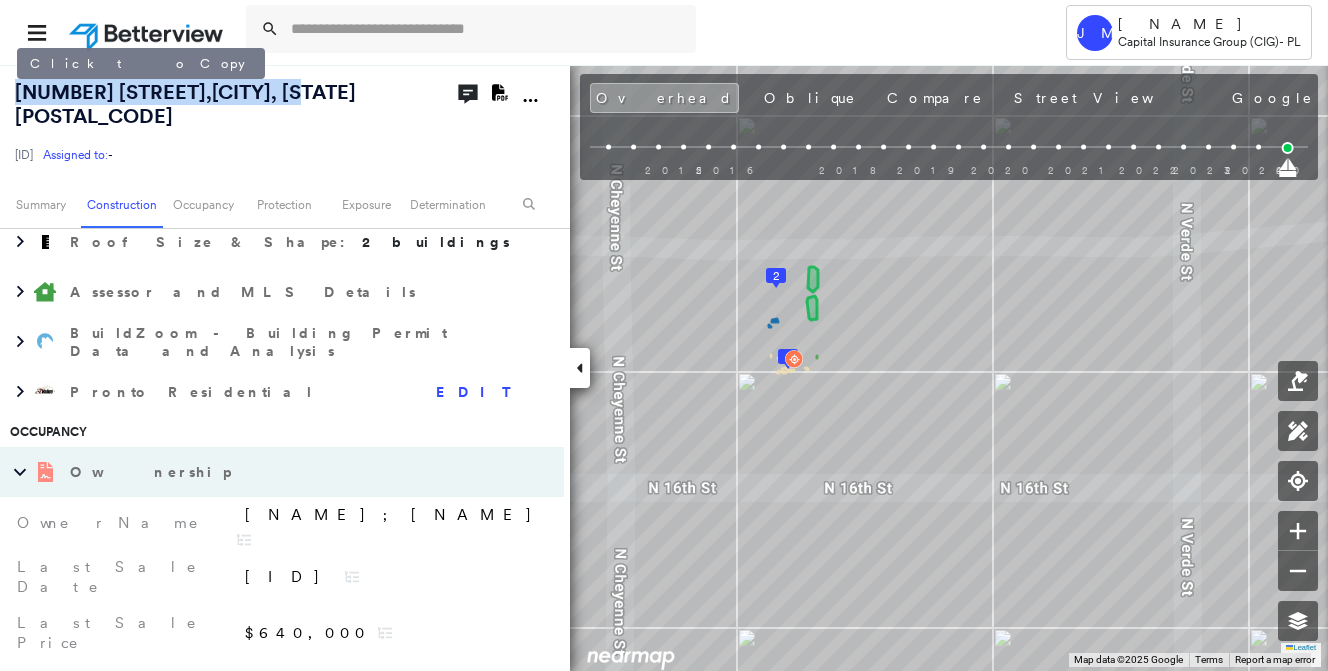 drag, startPoint x: 262, startPoint y: 99, endPoint x: 15, endPoint y: 93, distance: 247.07286 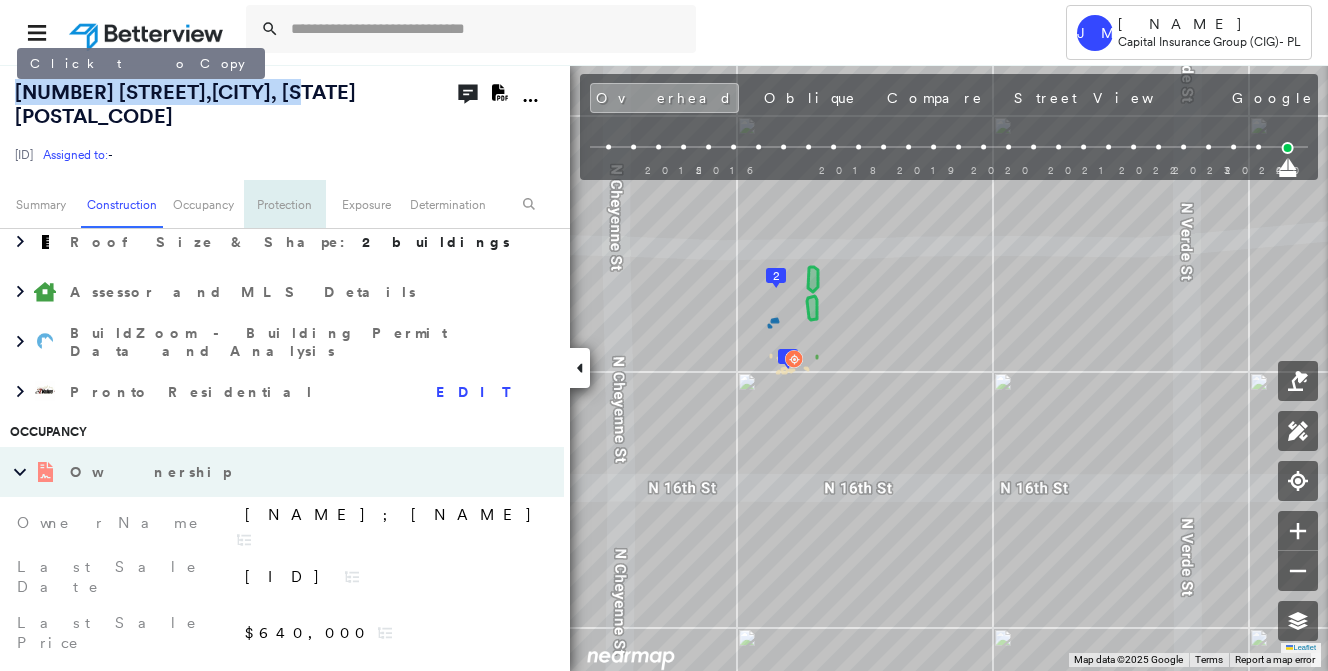 click on "4519 N 16th St ,  Tacoma, WA 98406 25-HOC-2-2172085 Assigned to:  - Assigned to:  - 25-HOC-2-2172085 Assigned to:  -" at bounding box center (231, 122) 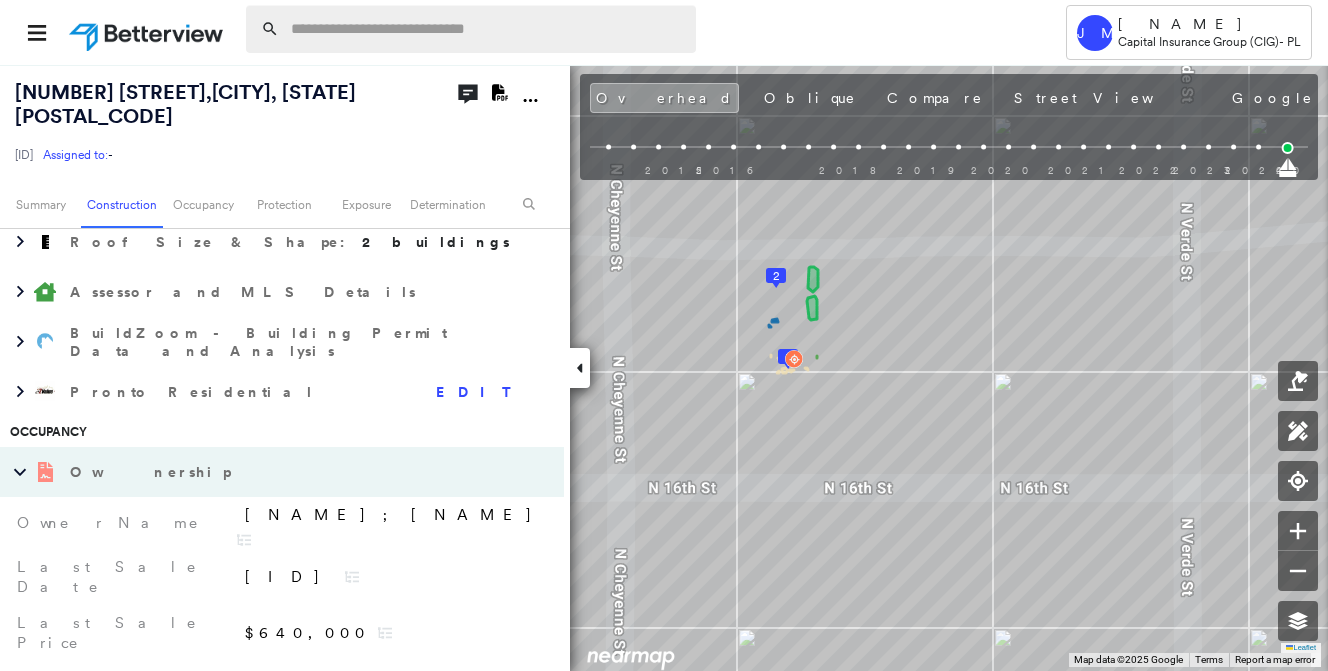 click at bounding box center (487, 29) 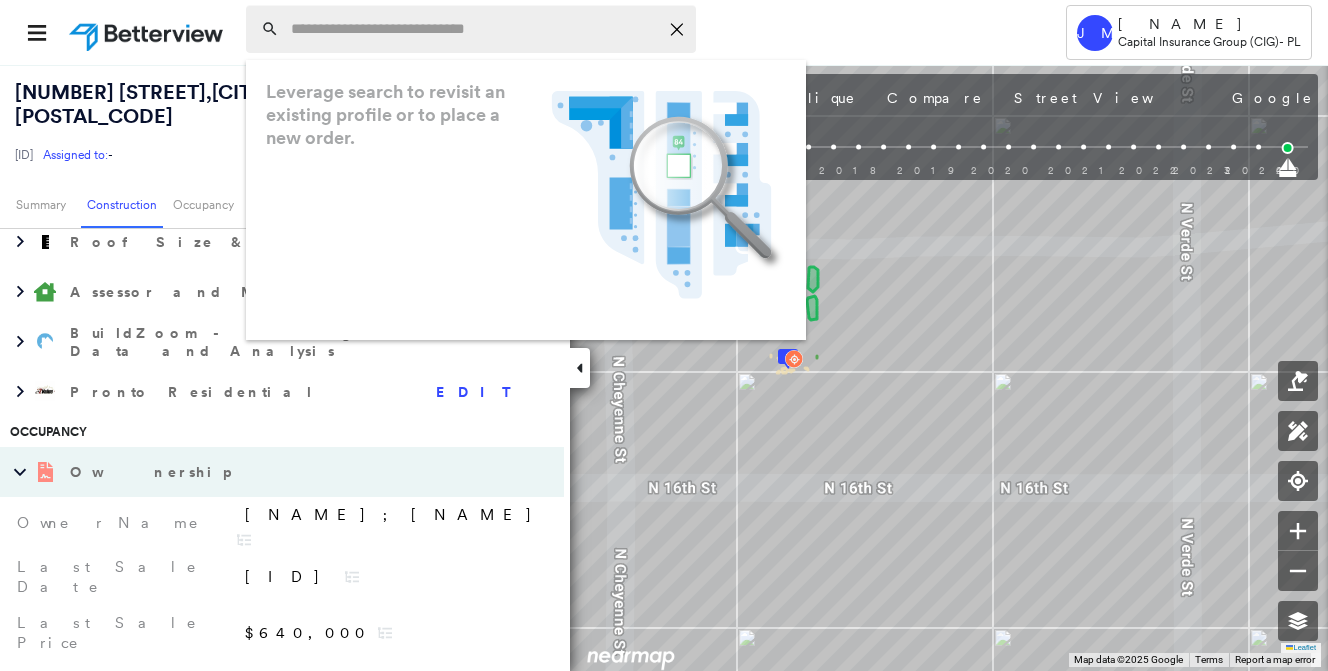 paste on "**********" 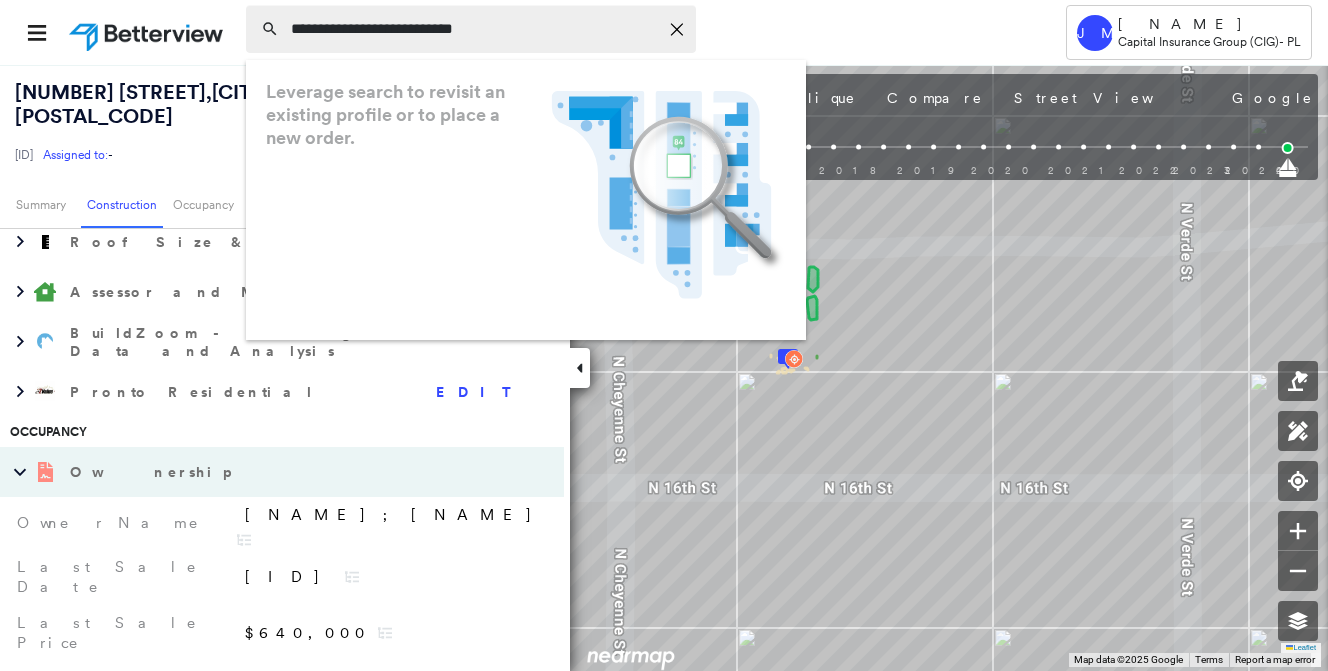 type on "**********" 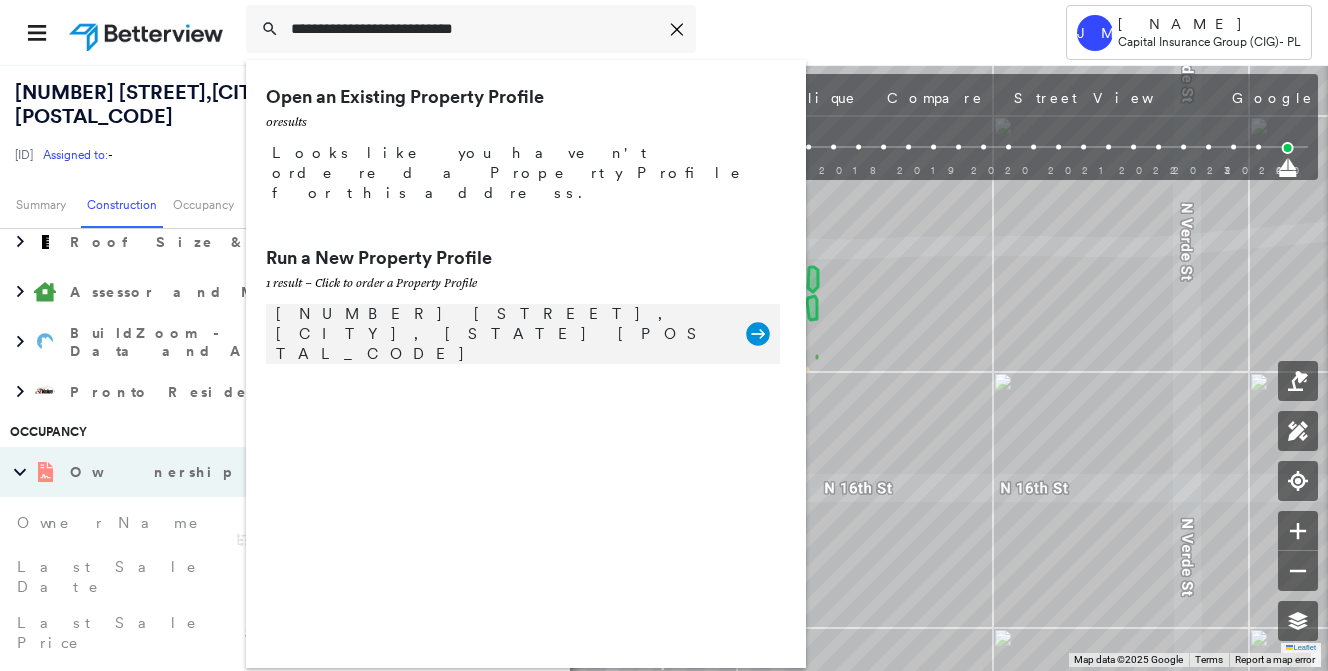 click on "45703 Crosswater St, Indio, CA 92201" at bounding box center (501, 334) 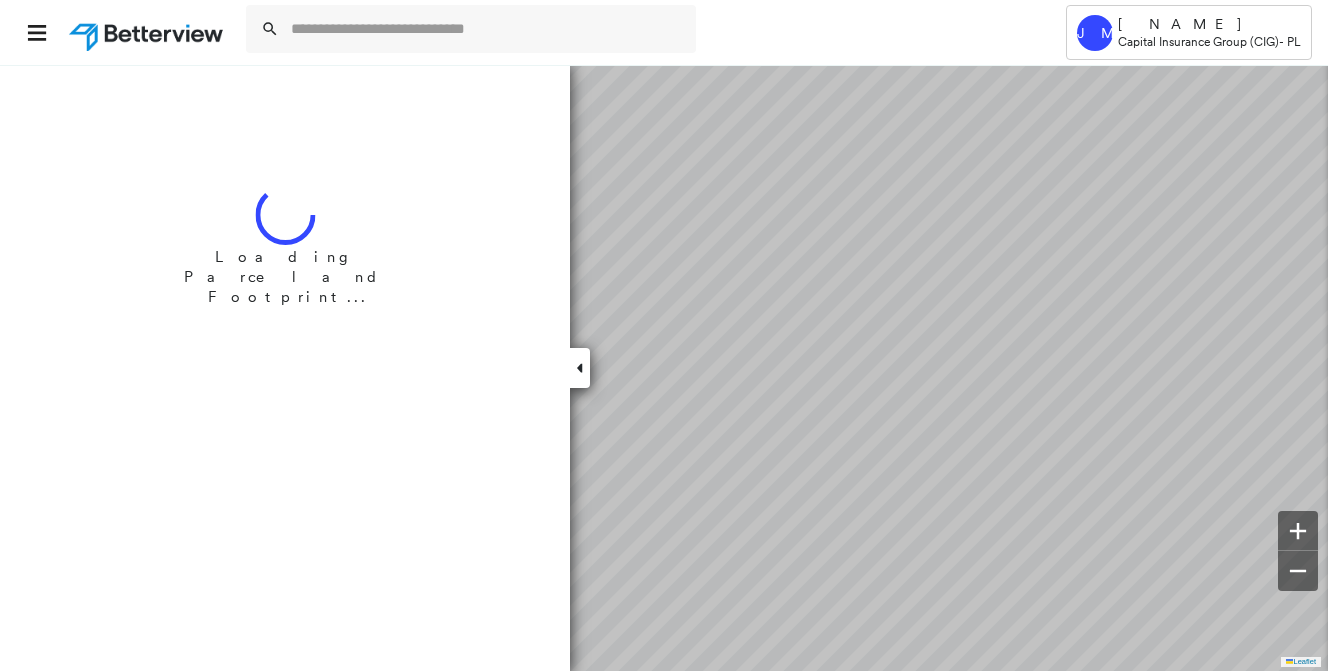 scroll, scrollTop: 0, scrollLeft: 0, axis: both 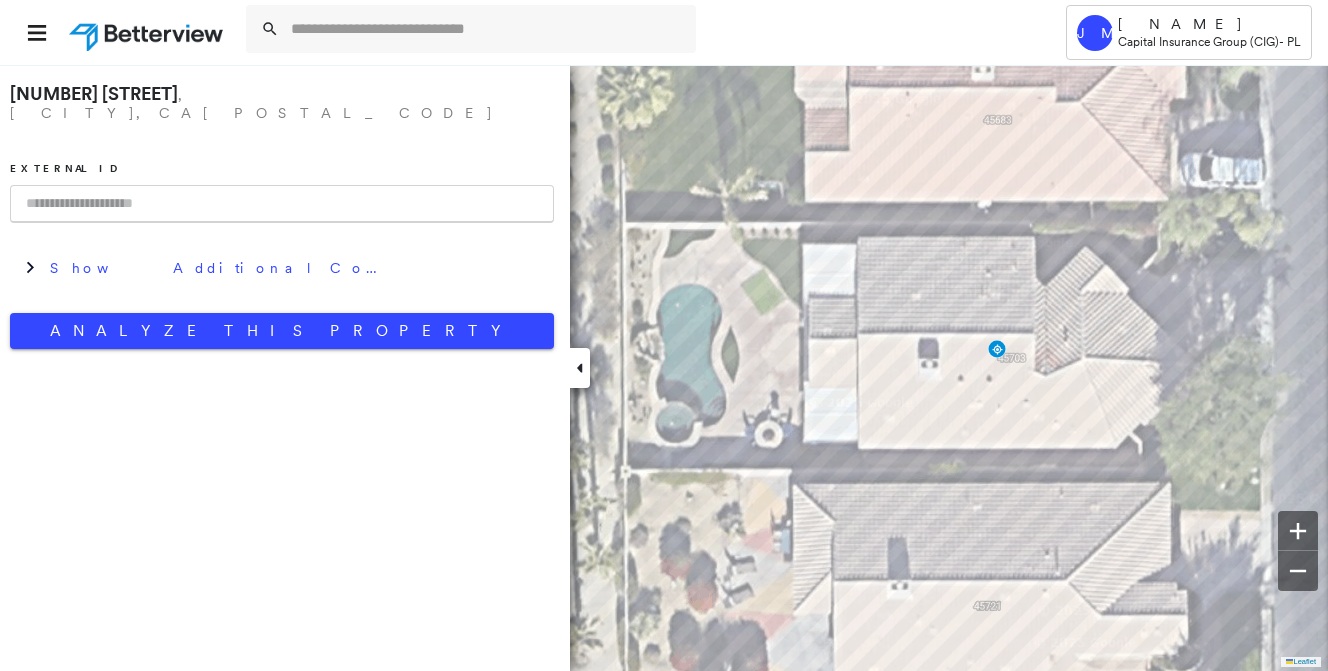 click at bounding box center (282, 204) 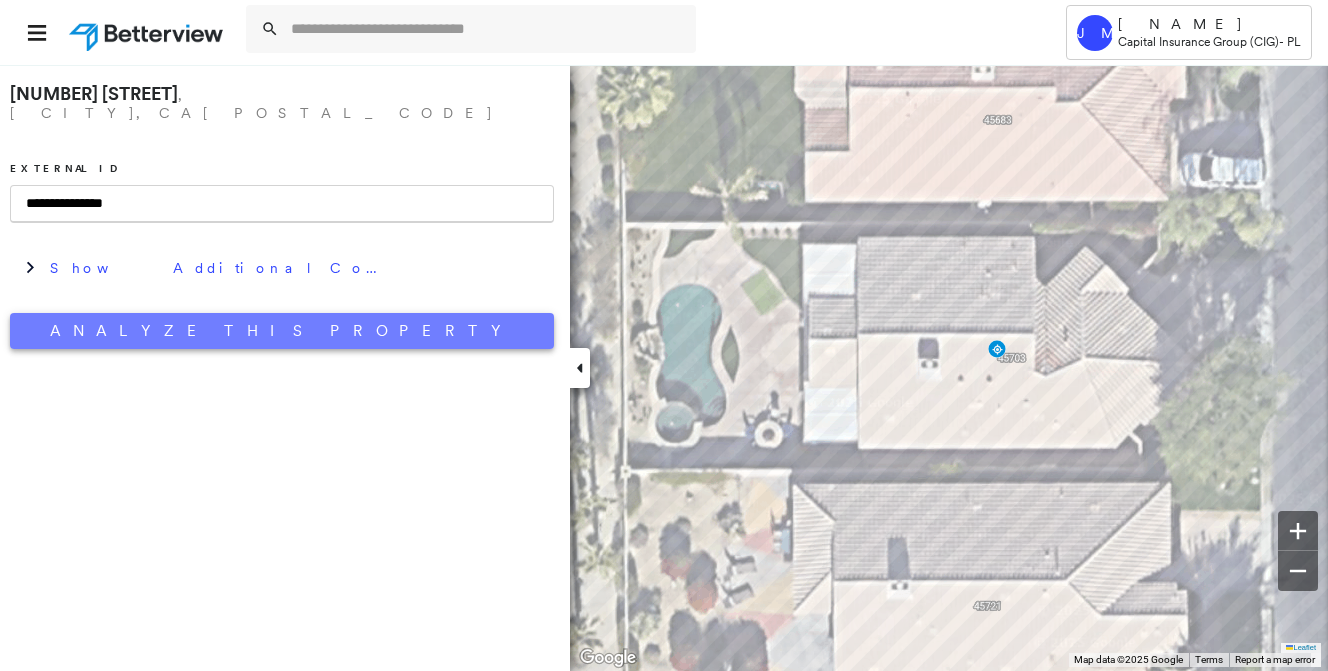 type on "**********" 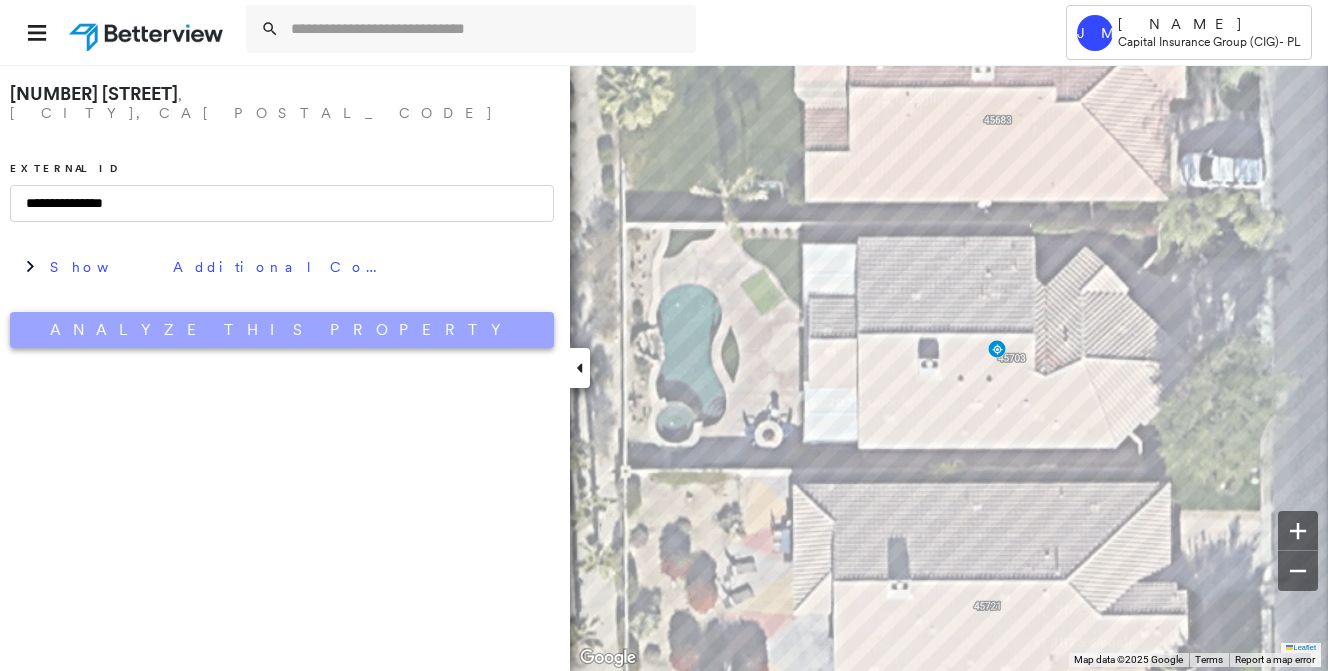 click on "Analyze This Property" at bounding box center (282, 330) 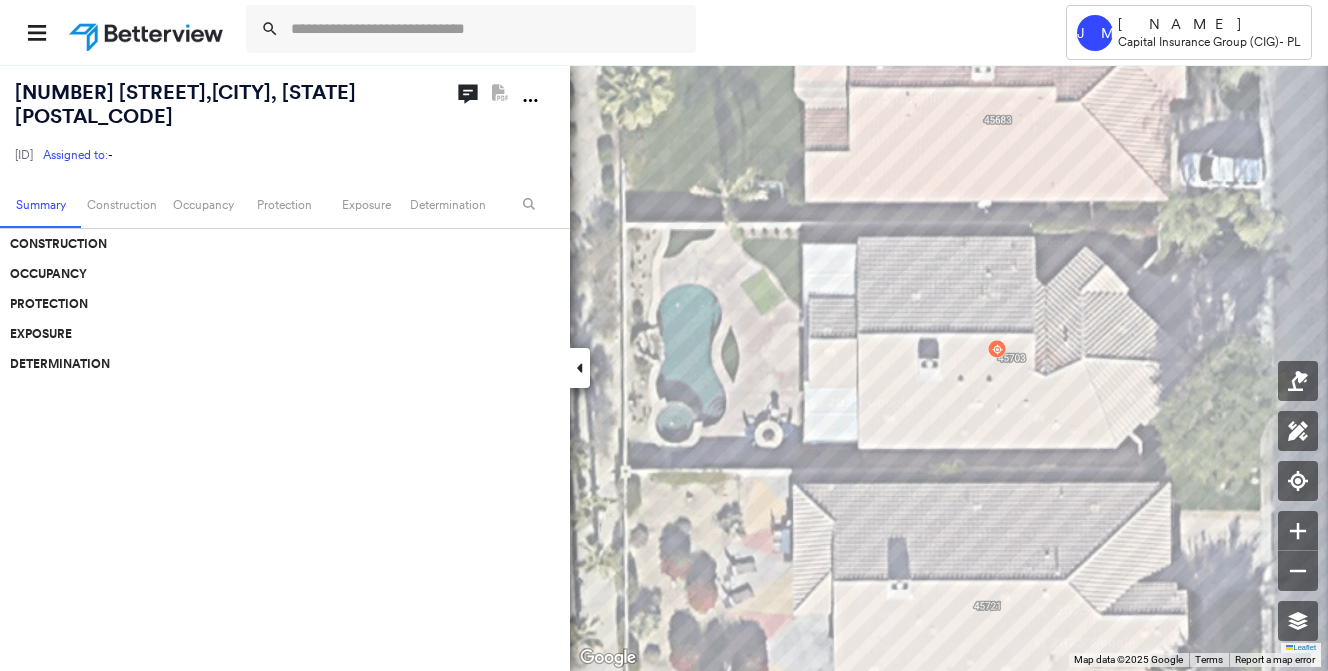 scroll, scrollTop: 0, scrollLeft: 0, axis: both 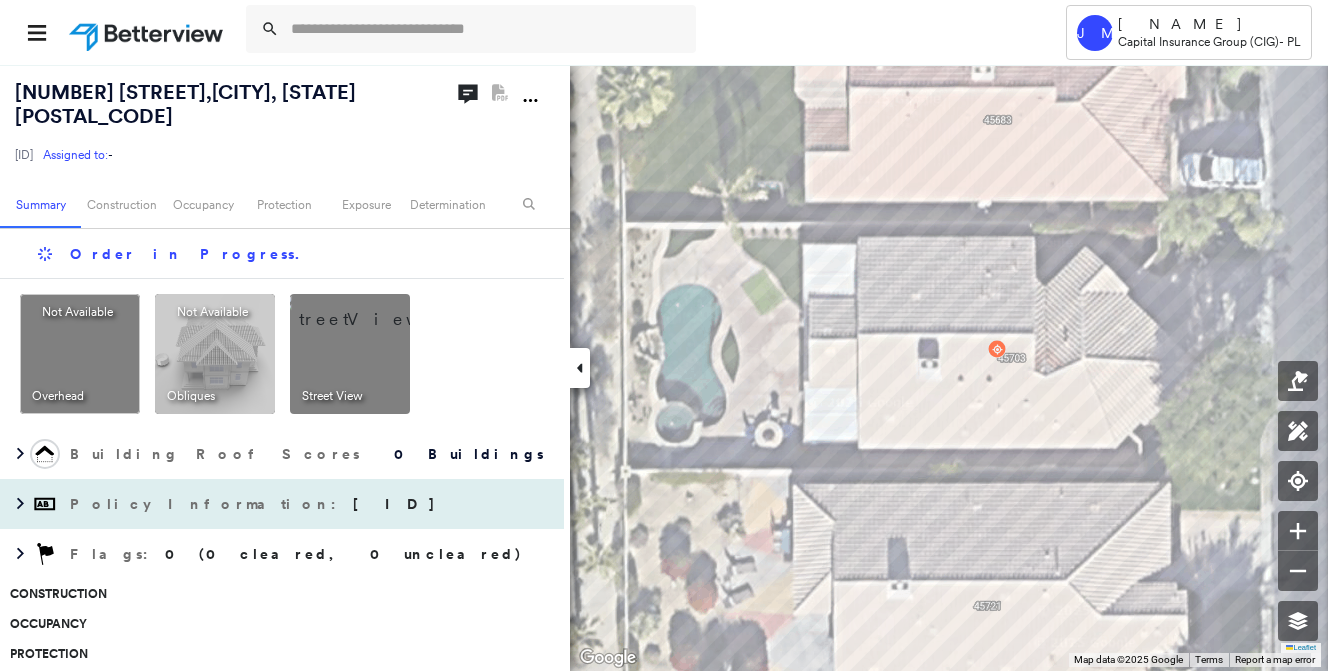 click on "6-DFC-1-2172089" at bounding box center (394, 504) 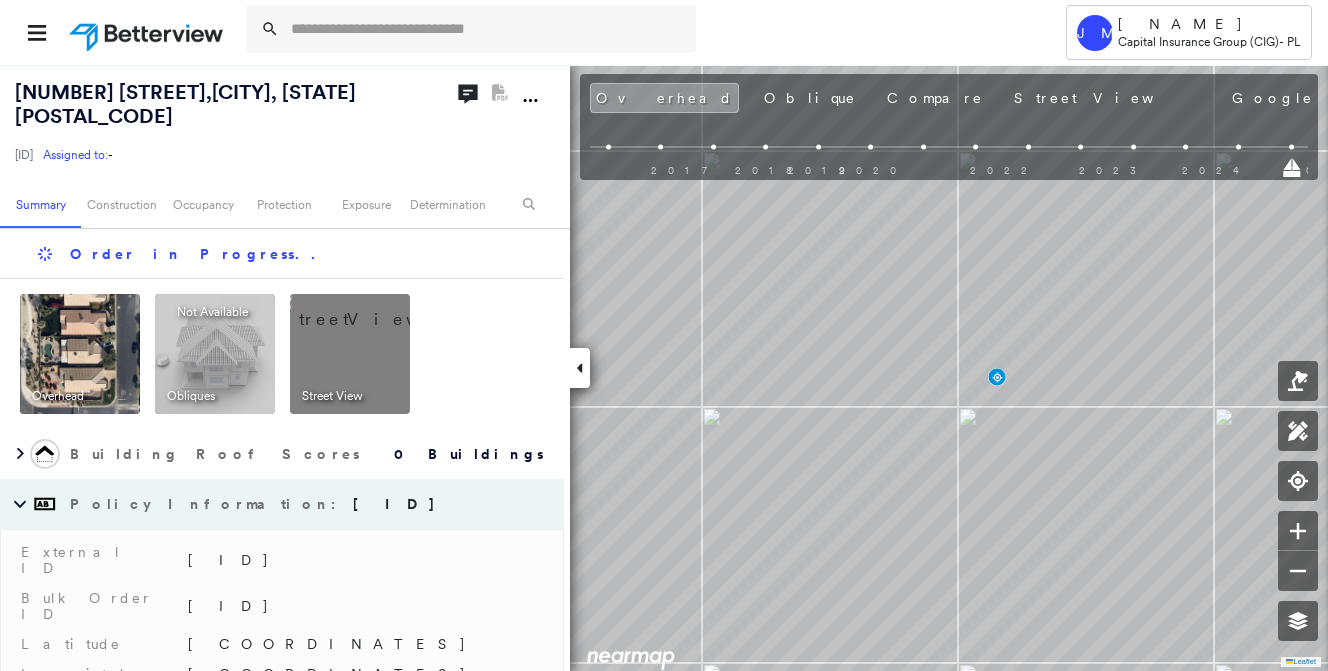 scroll, scrollTop: 0, scrollLeft: 0, axis: both 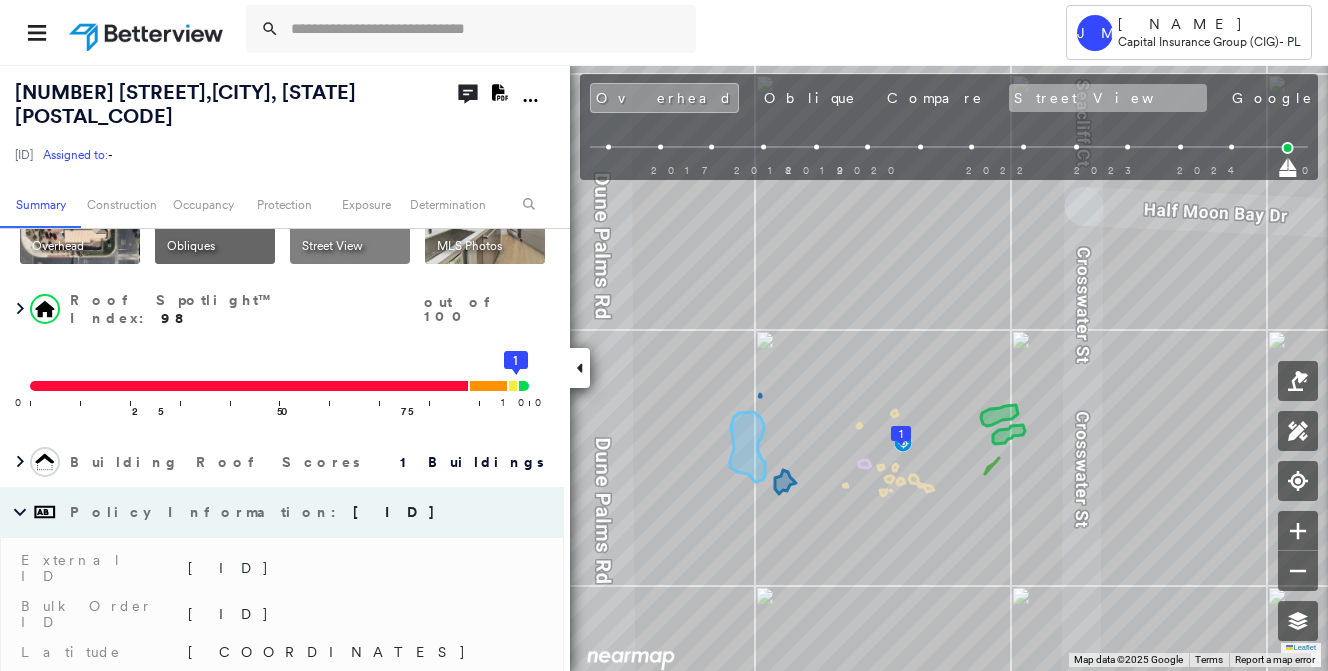 click on "Street View" at bounding box center [1108, 98] 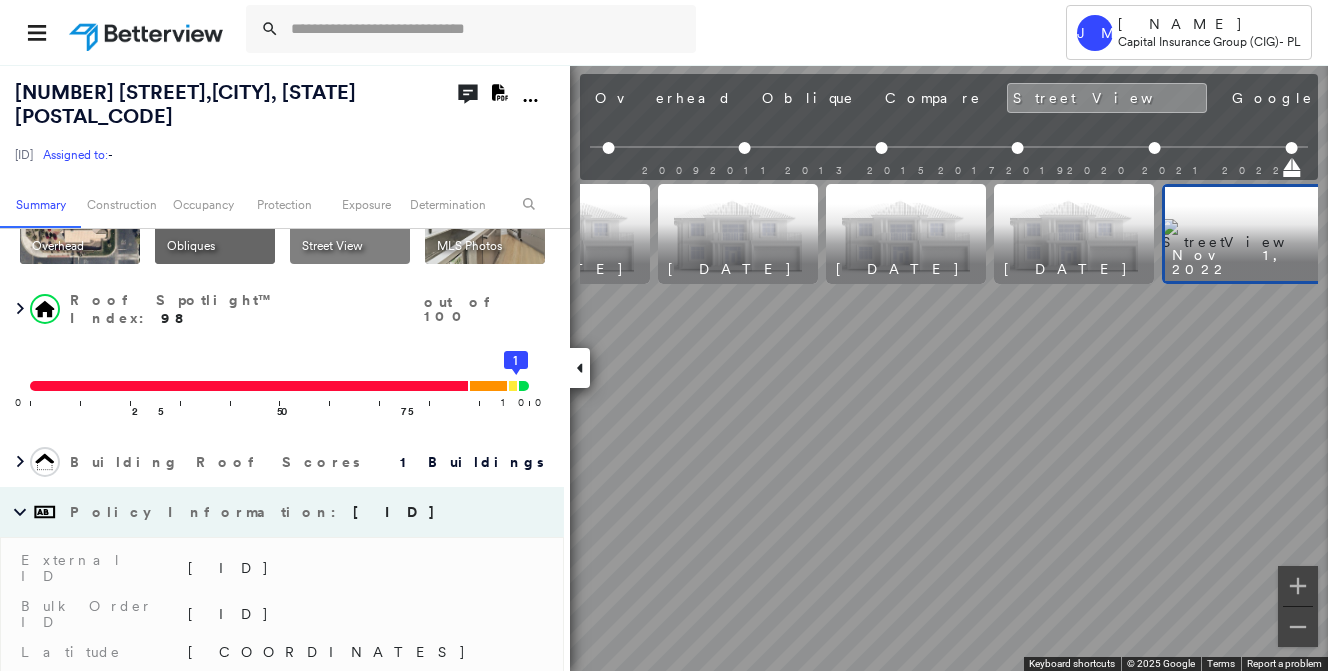 scroll, scrollTop: 0, scrollLeft: 0, axis: both 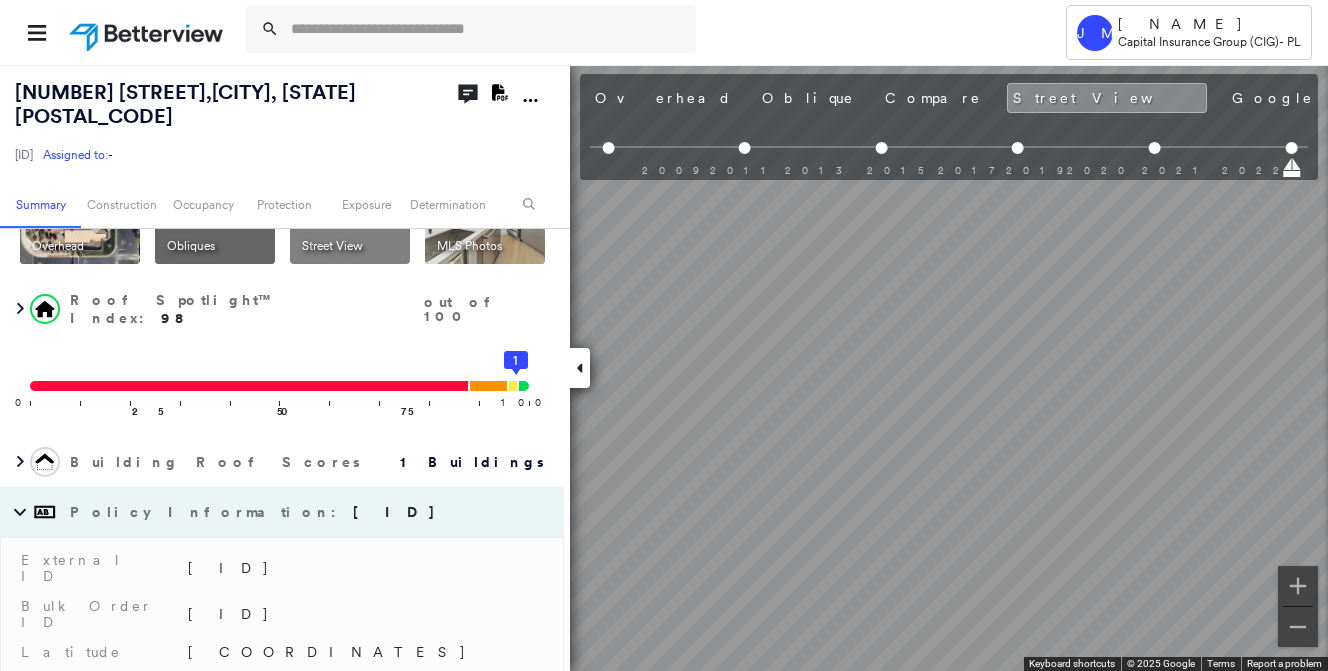 click on "**********" at bounding box center [664, 335] 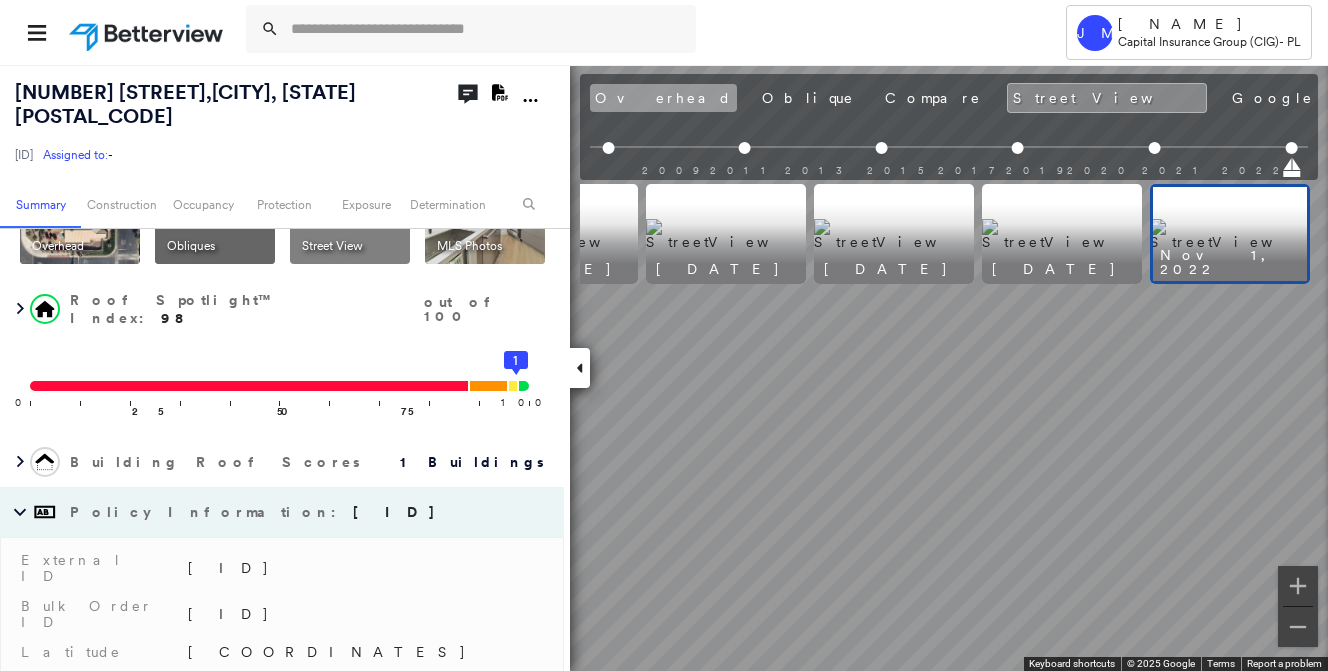 click on "Overhead" at bounding box center (663, 98) 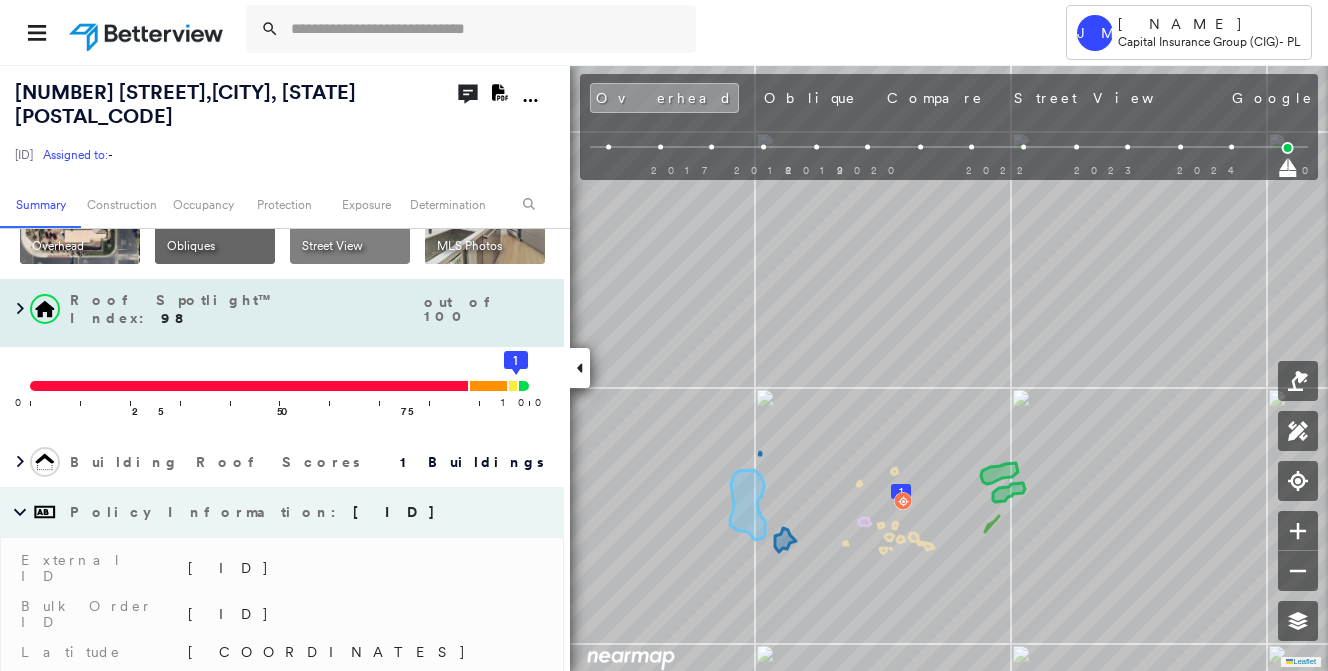 scroll, scrollTop: 0, scrollLeft: 0, axis: both 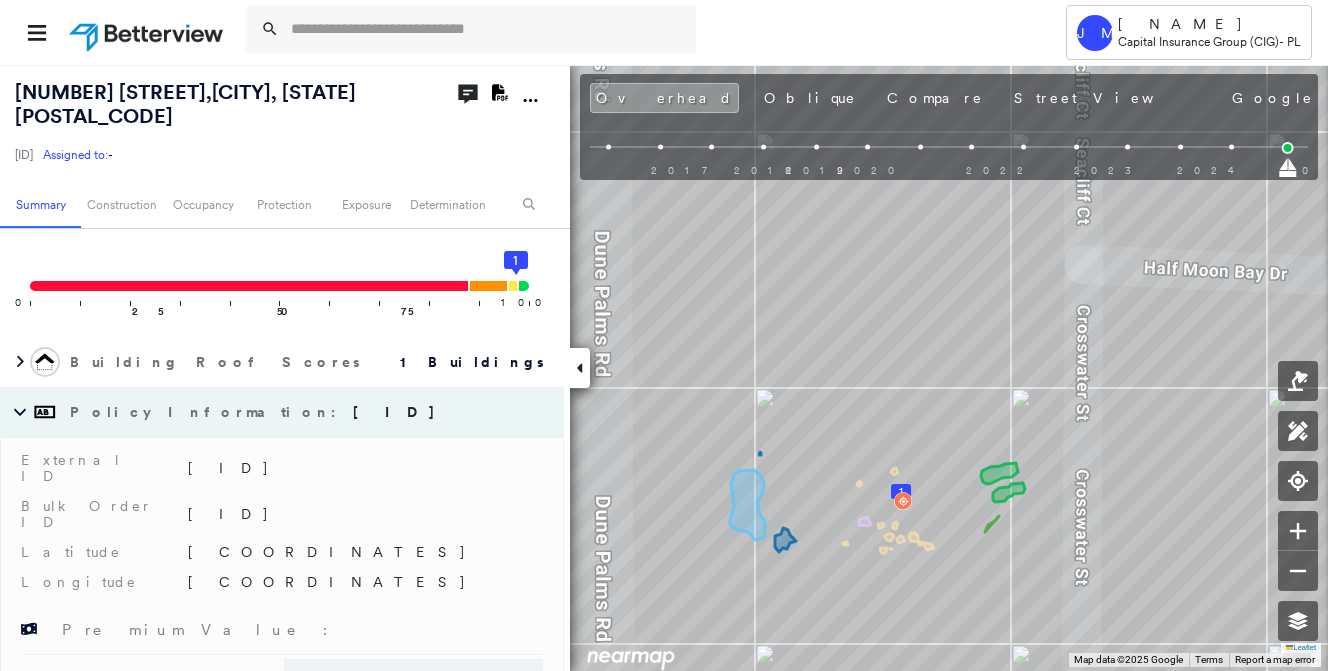 click on "Policy Information :  6-DFC-1-2172089" at bounding box center (255, 412) 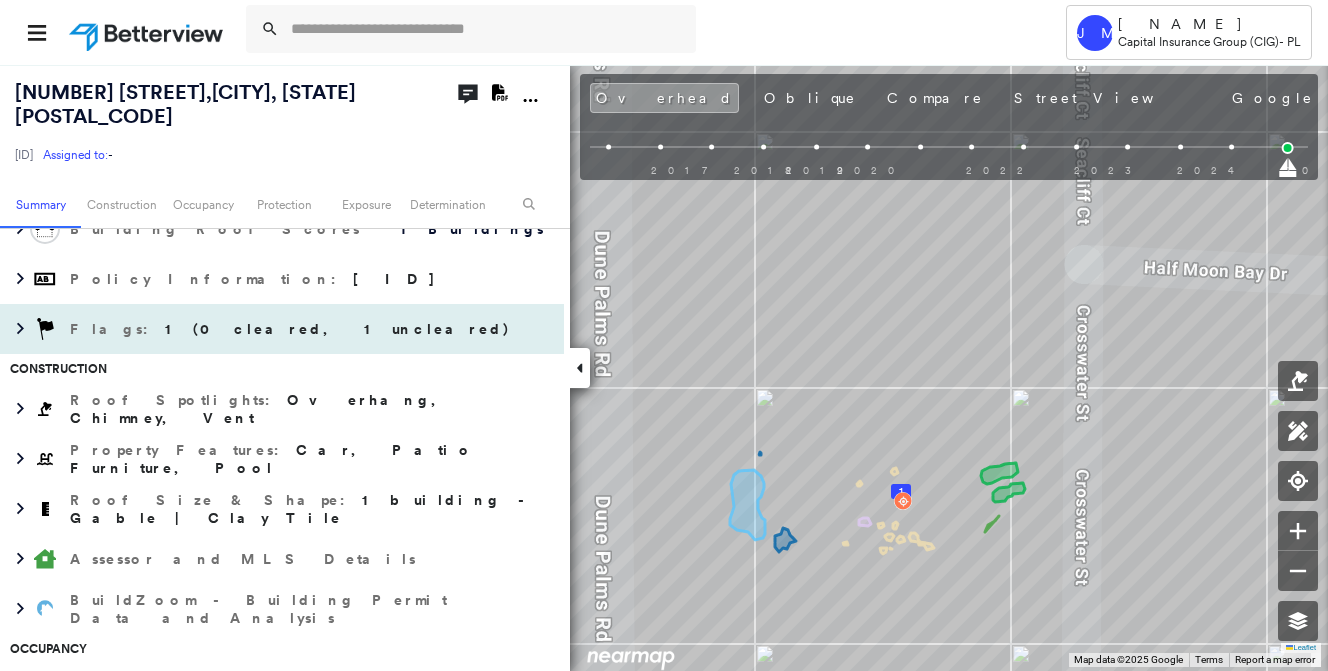 scroll, scrollTop: 500, scrollLeft: 0, axis: vertical 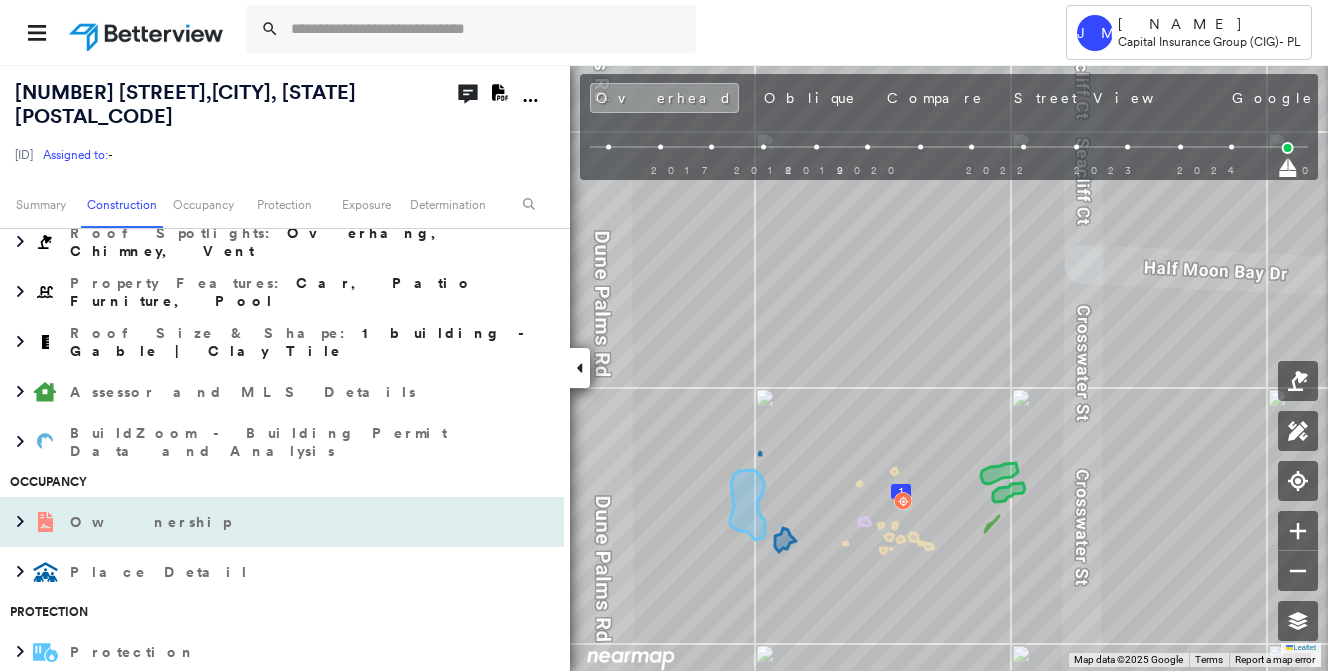 click on "Ownership" at bounding box center (262, 522) 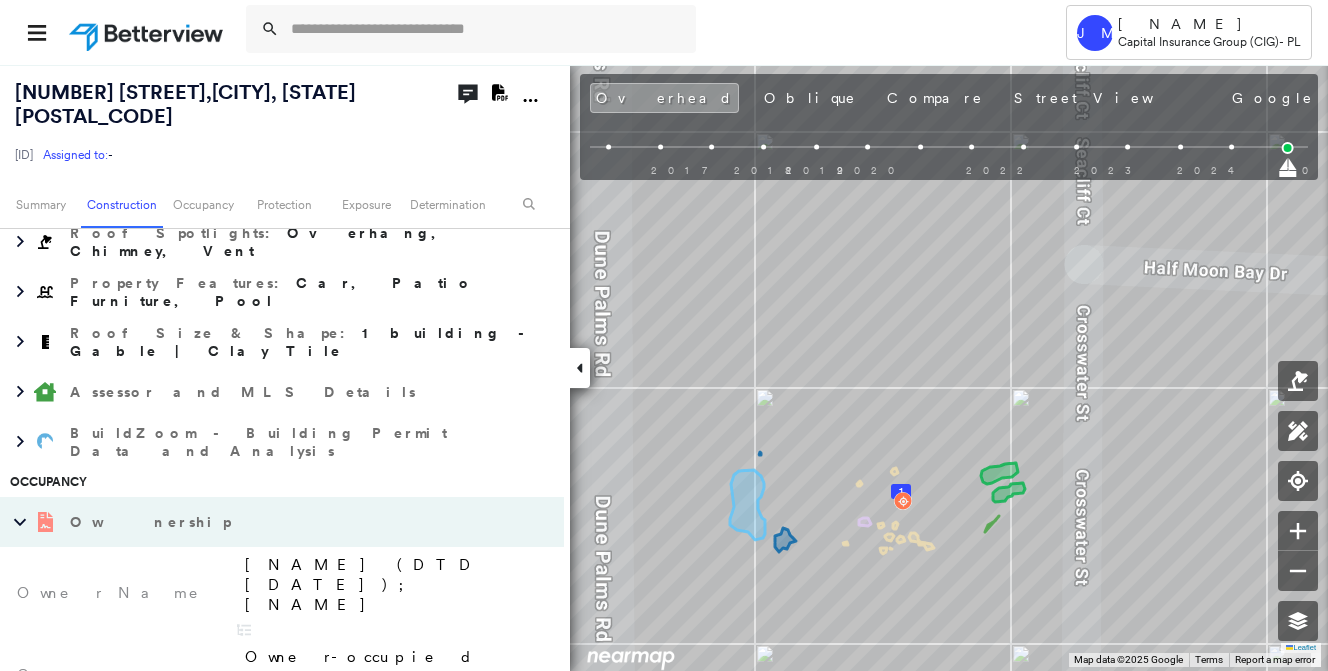 click on "Ownership" at bounding box center [152, 522] 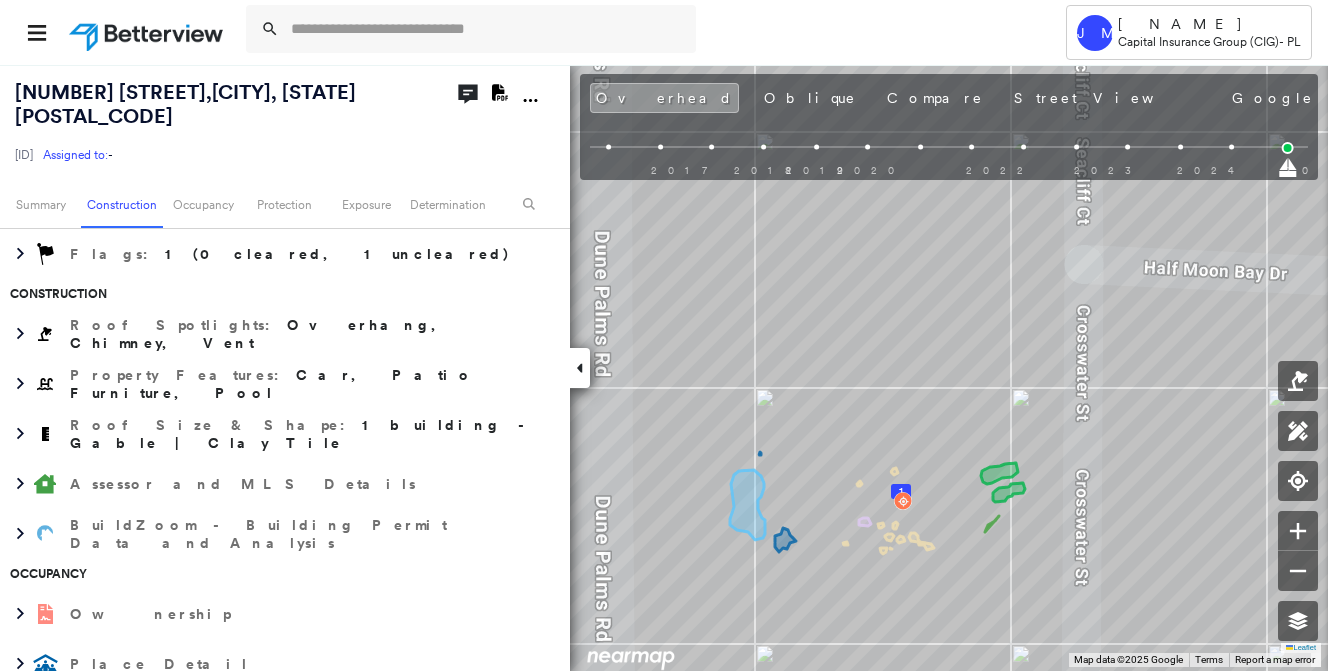 scroll, scrollTop: 400, scrollLeft: 0, axis: vertical 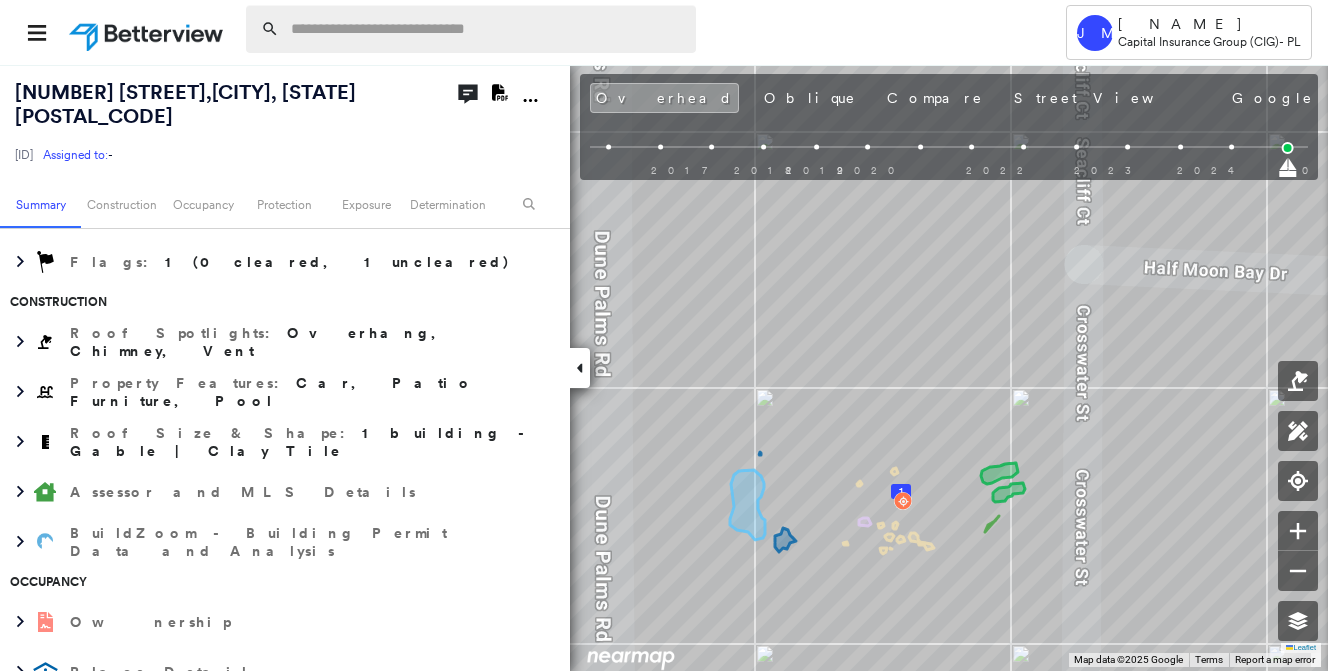 click at bounding box center [487, 29] 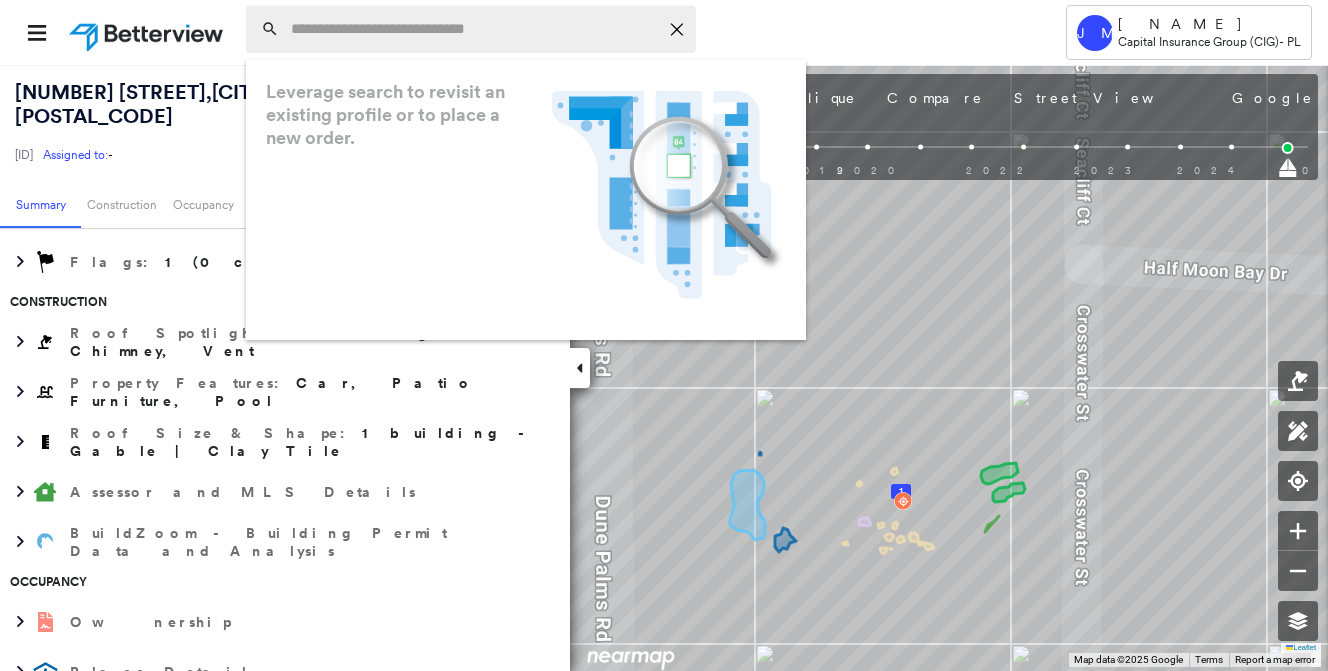 paste on "**********" 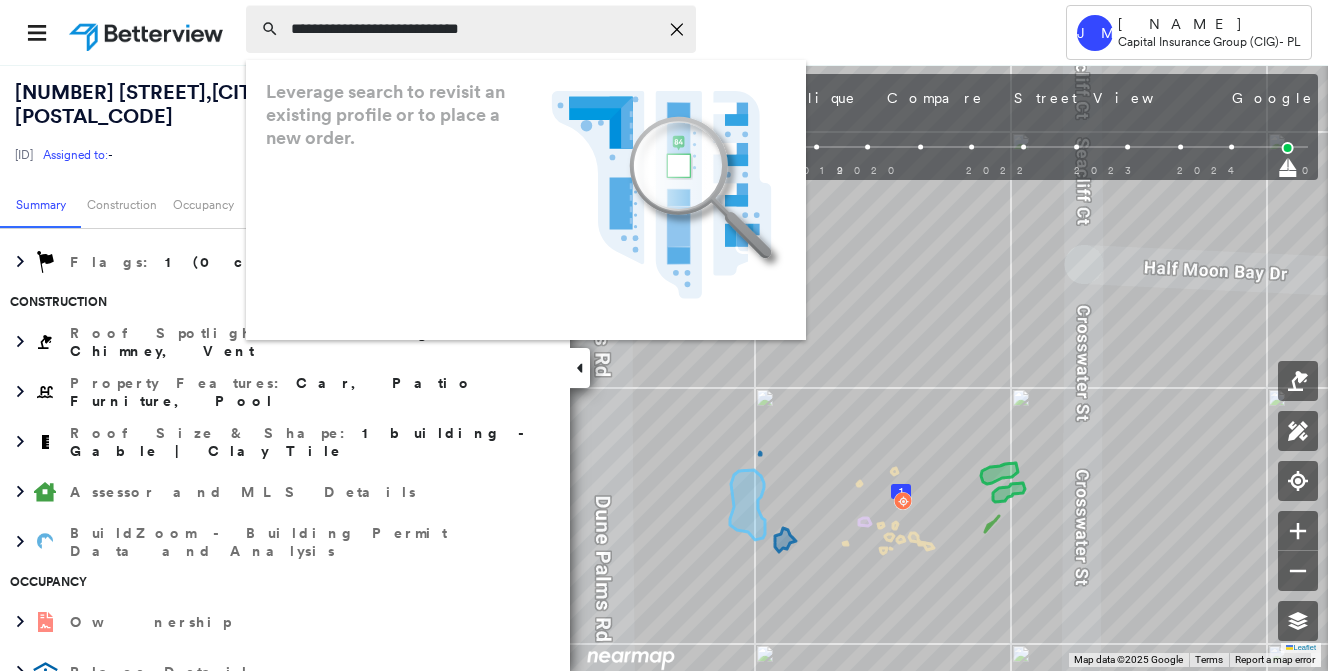 type on "**********" 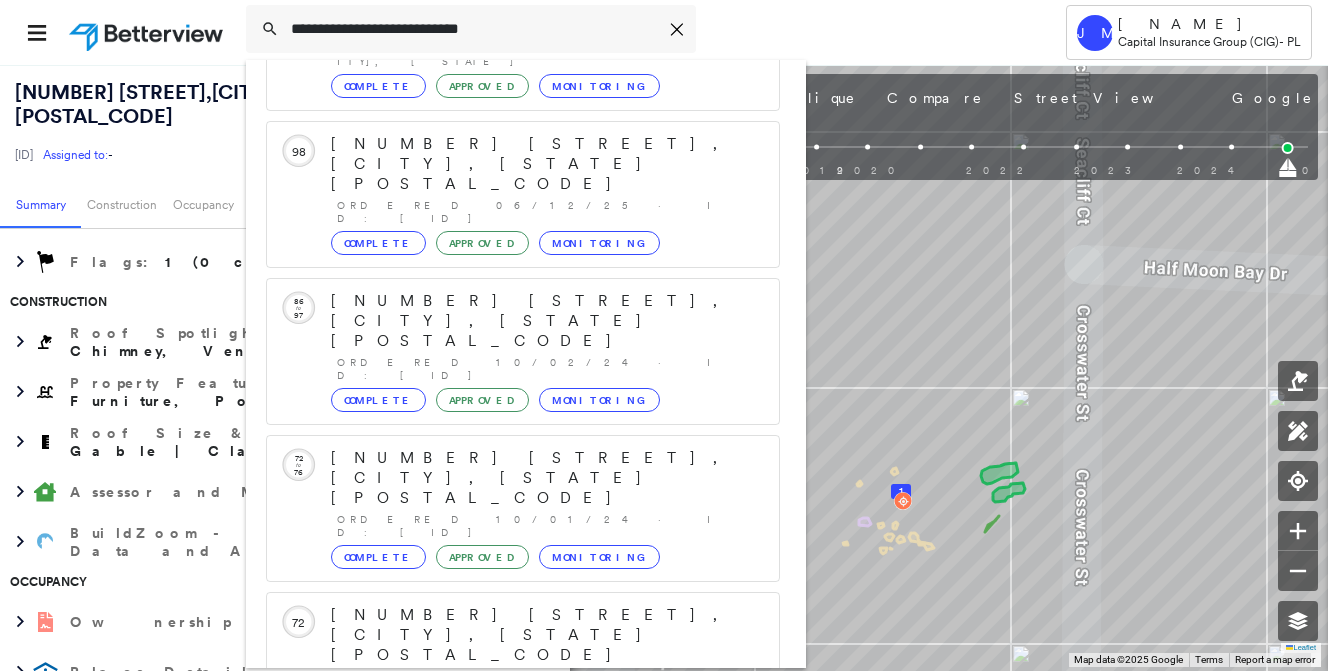 scroll, scrollTop: 213, scrollLeft: 0, axis: vertical 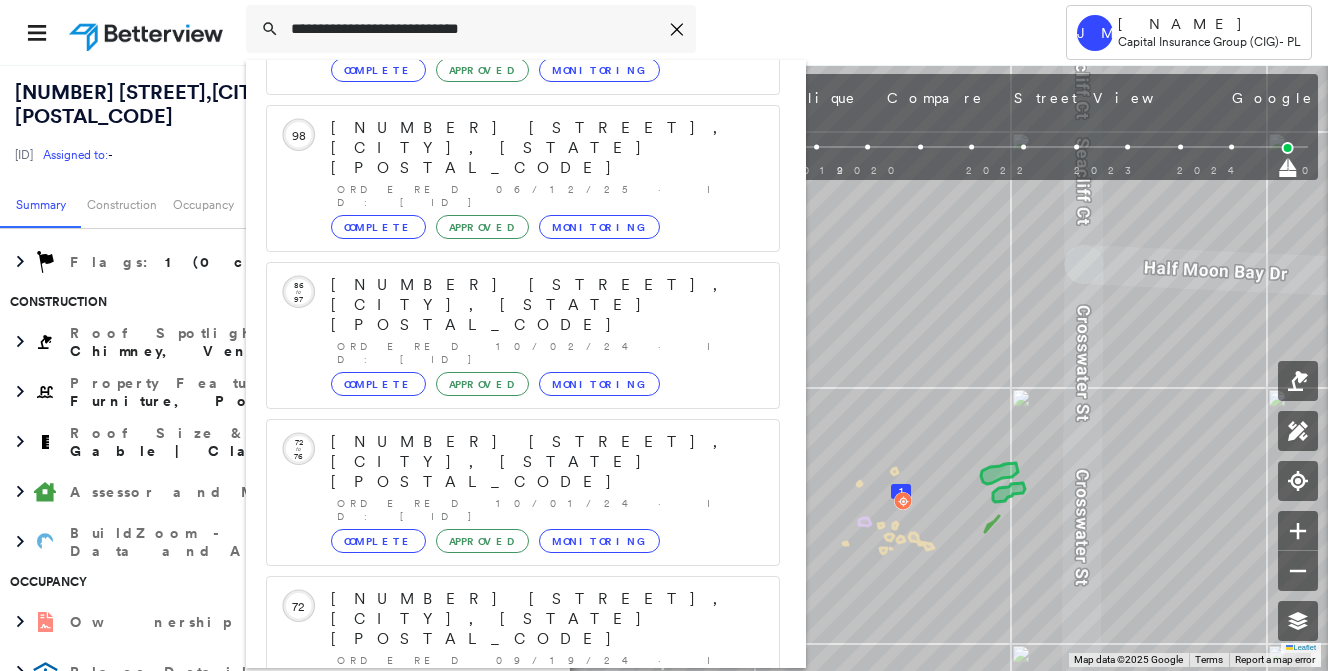click on "2521 Mark Twain Dr, Antioch, CA 94531 Group Created with Sketch." at bounding box center (523, 911) 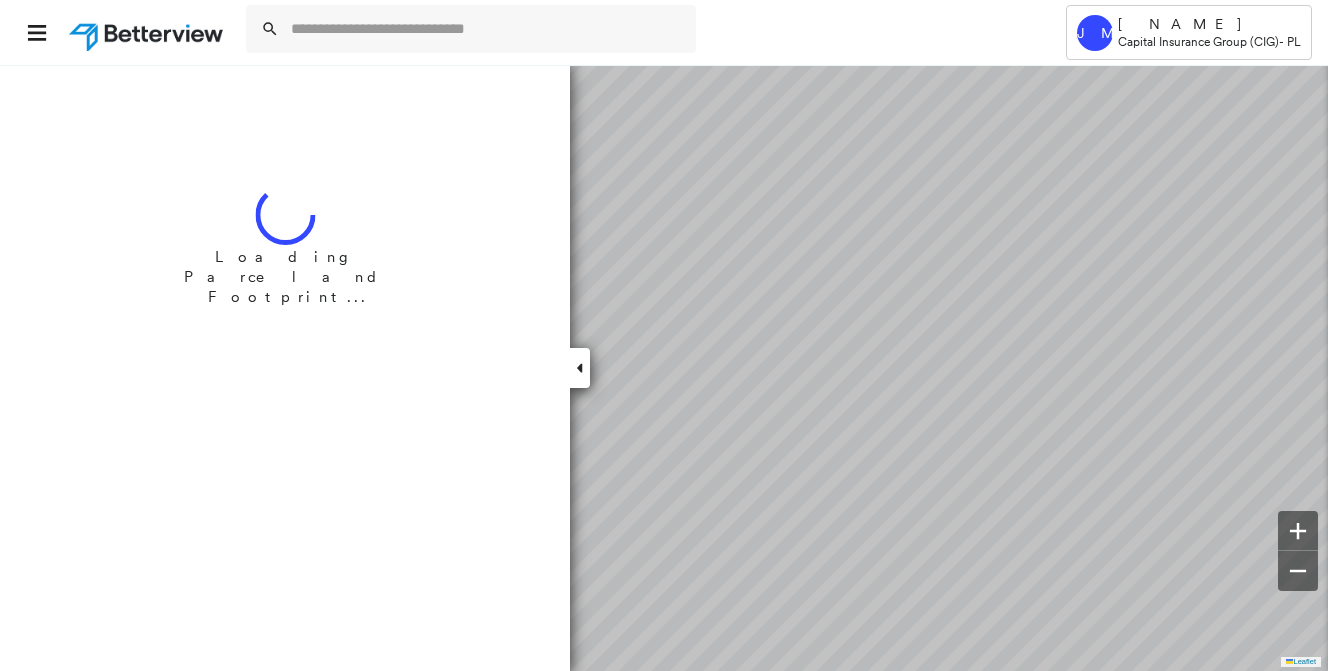 scroll, scrollTop: 0, scrollLeft: 0, axis: both 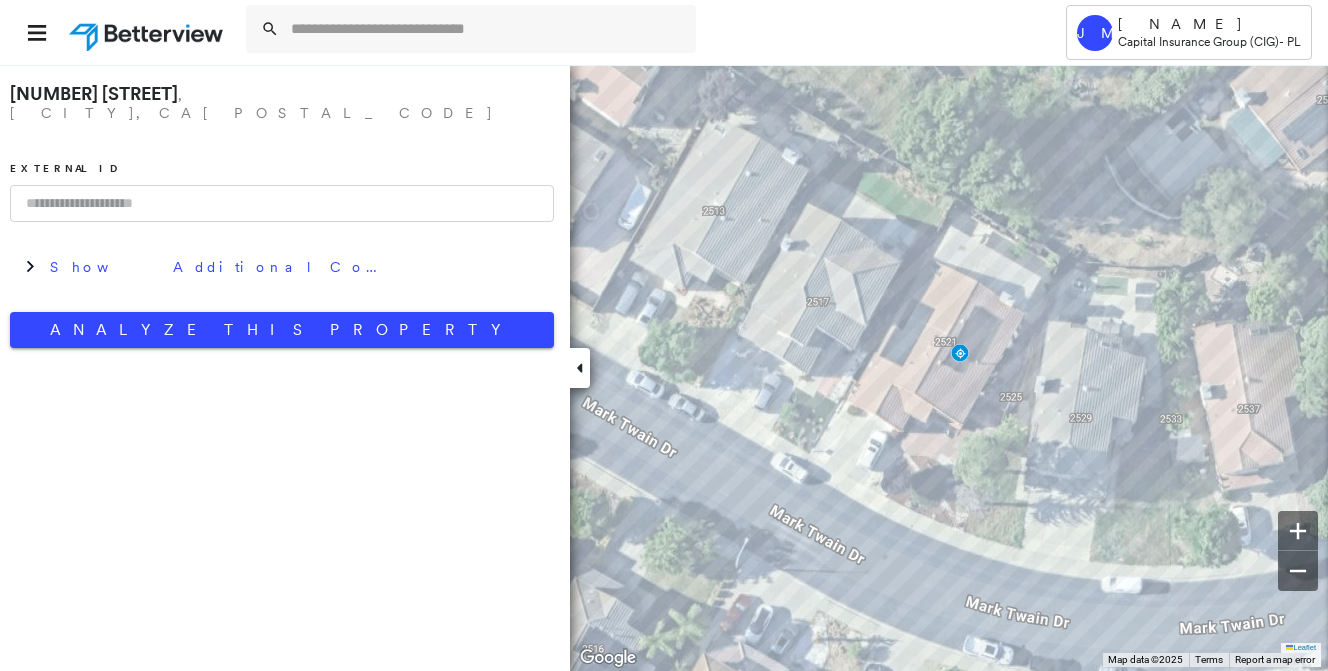 click on "2521  Mark Twain Dr , Antioch,  CA  94531 External ID   Show Additional Company Data Analyze This Property" at bounding box center (282, 211) 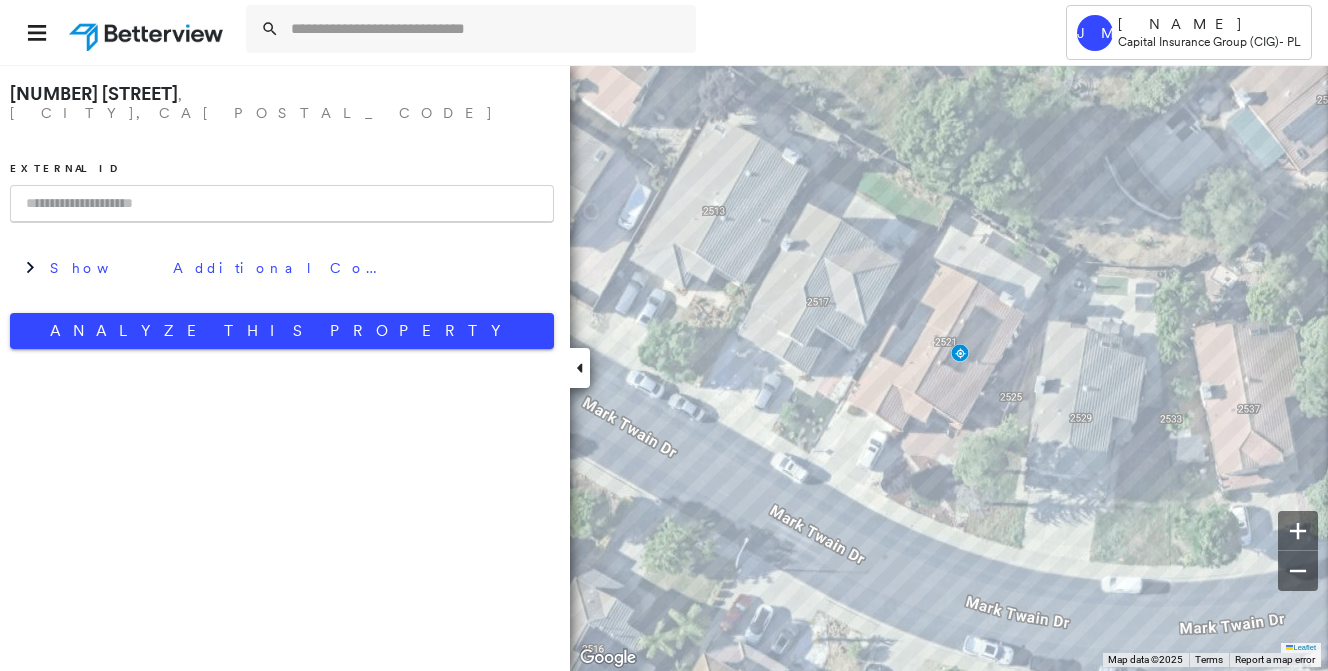 click at bounding box center [282, 204] 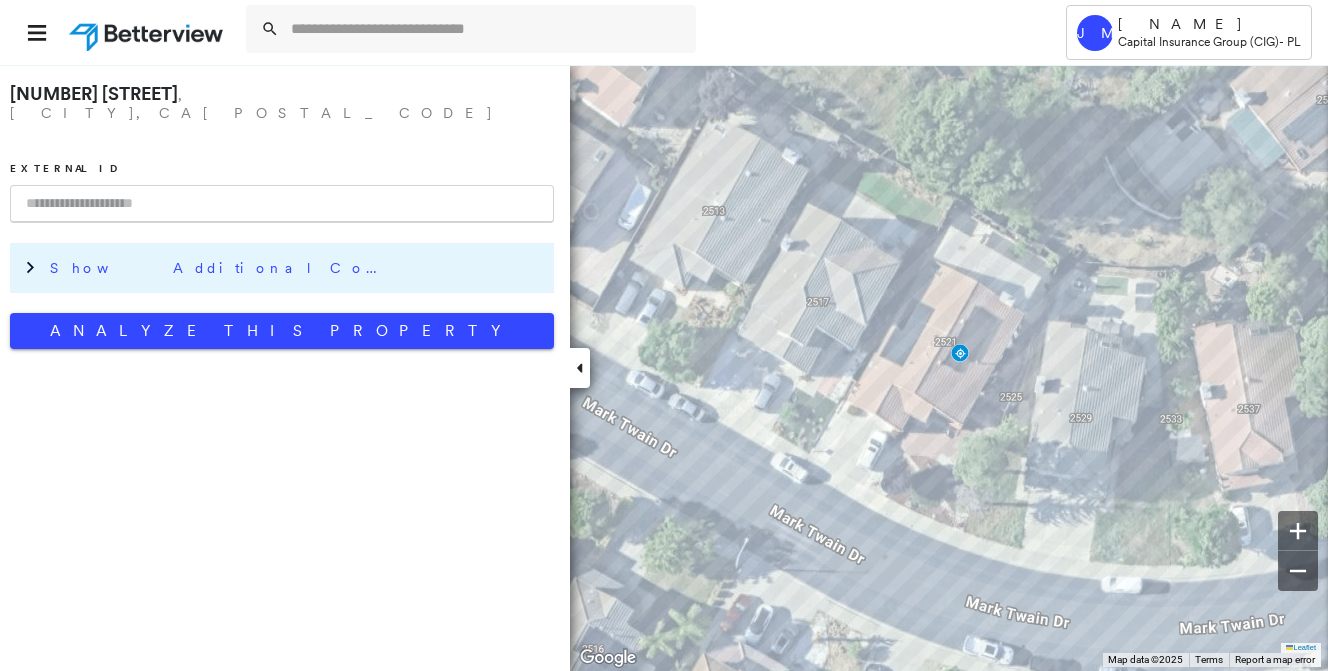 paste on "**********" 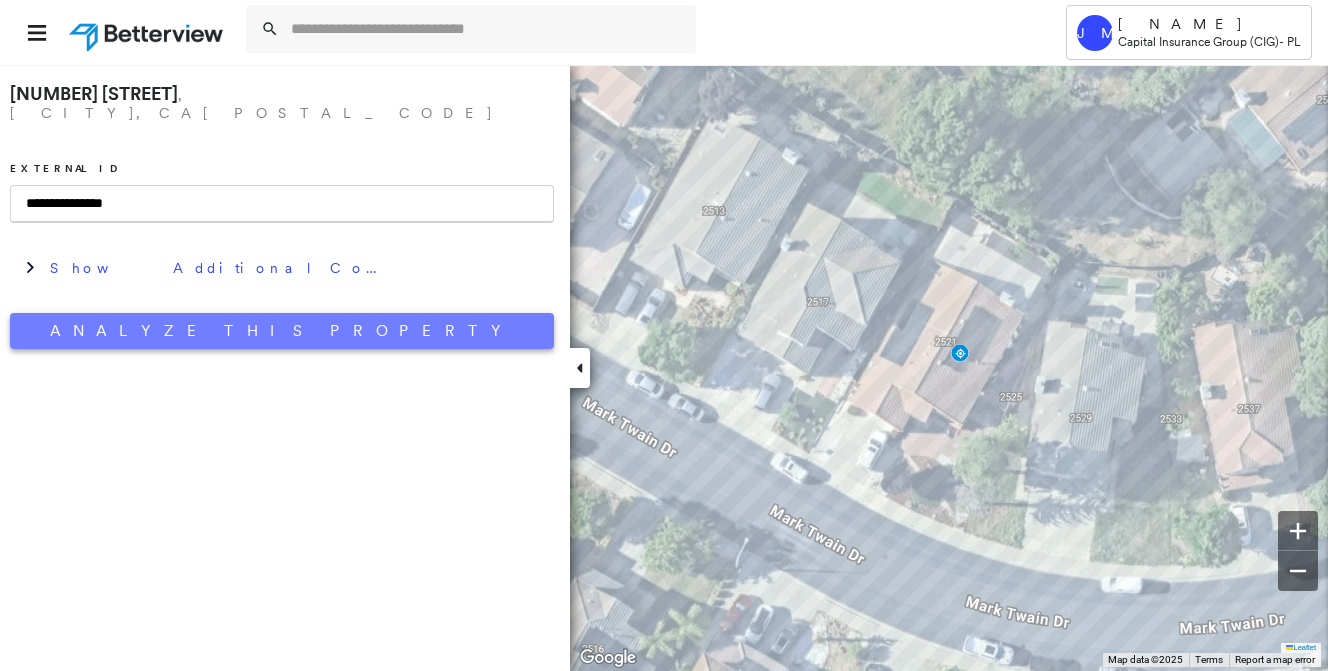type on "**********" 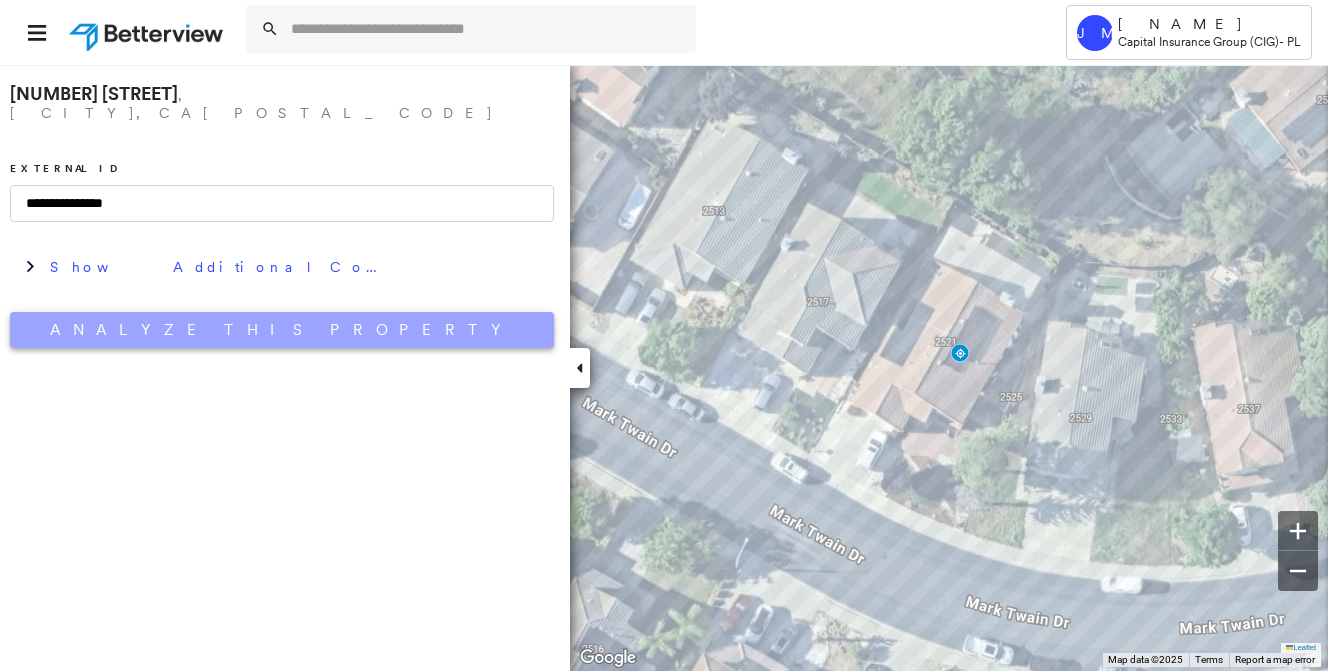 click on "Analyze This Property" at bounding box center [282, 330] 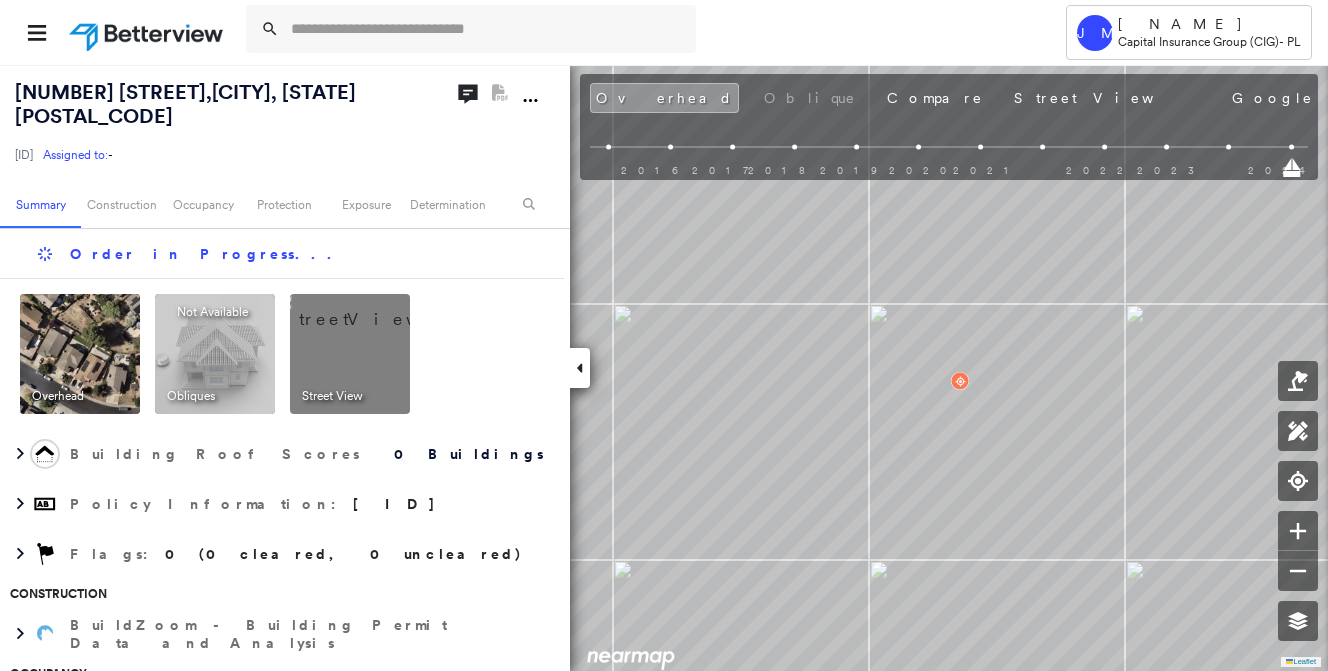 scroll, scrollTop: 0, scrollLeft: 0, axis: both 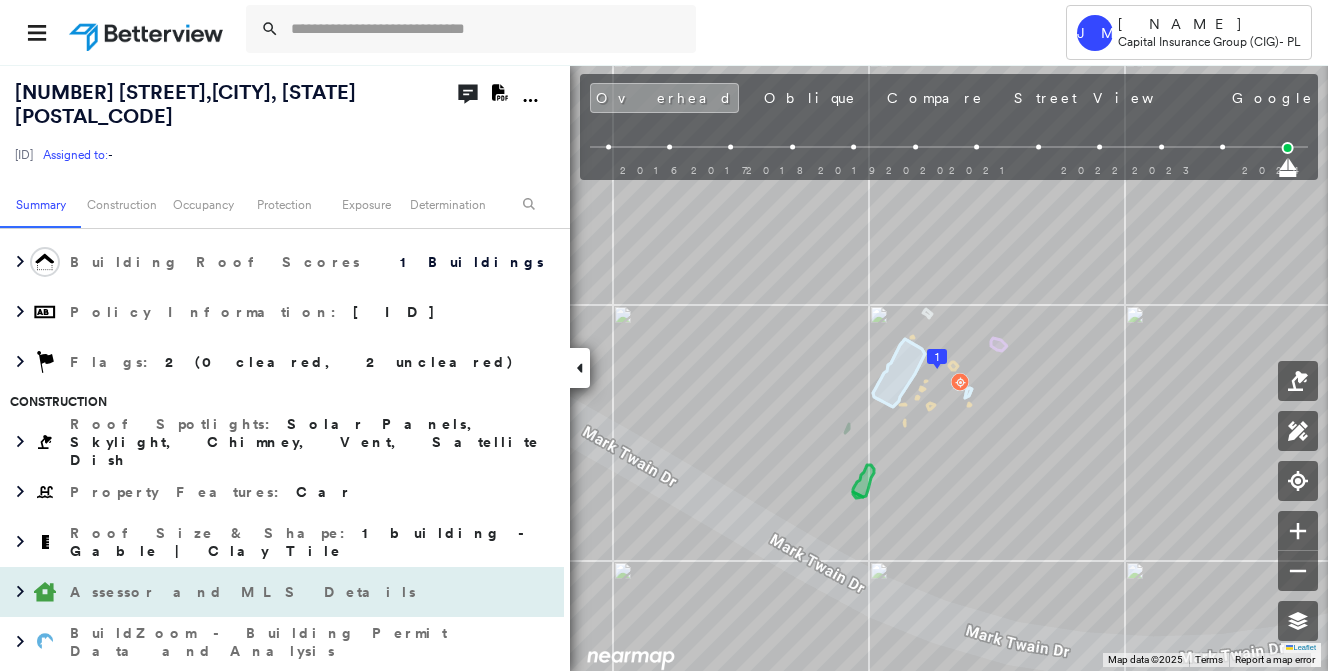 click on "Assessor and MLS Details" at bounding box center [245, 592] 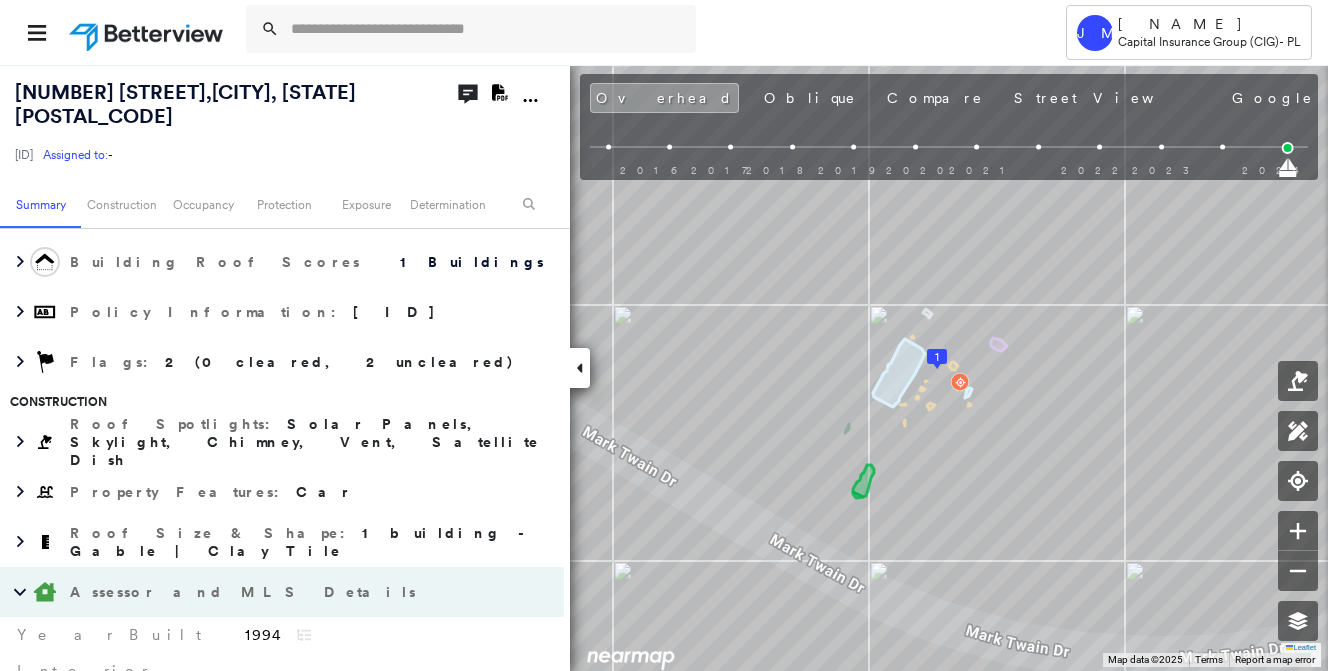 click on "Assessor and MLS Details" at bounding box center [245, 592] 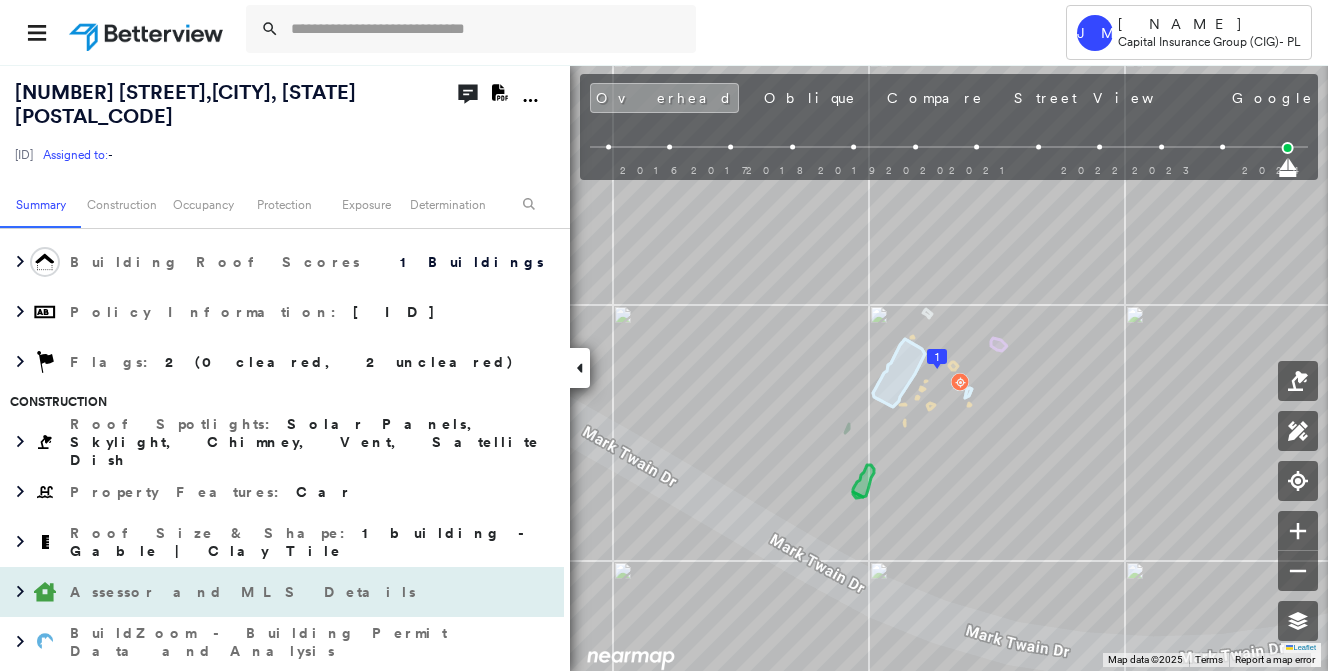 scroll, scrollTop: 500, scrollLeft: 0, axis: vertical 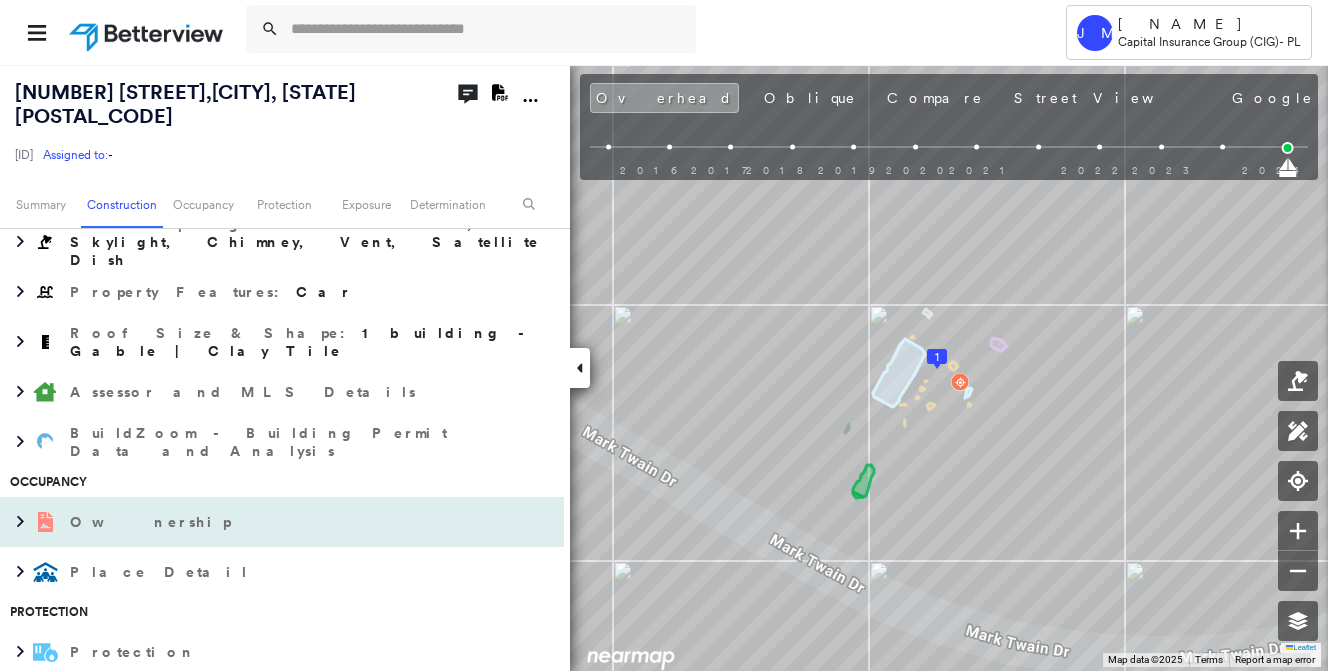 click on "Ownership" at bounding box center (262, 522) 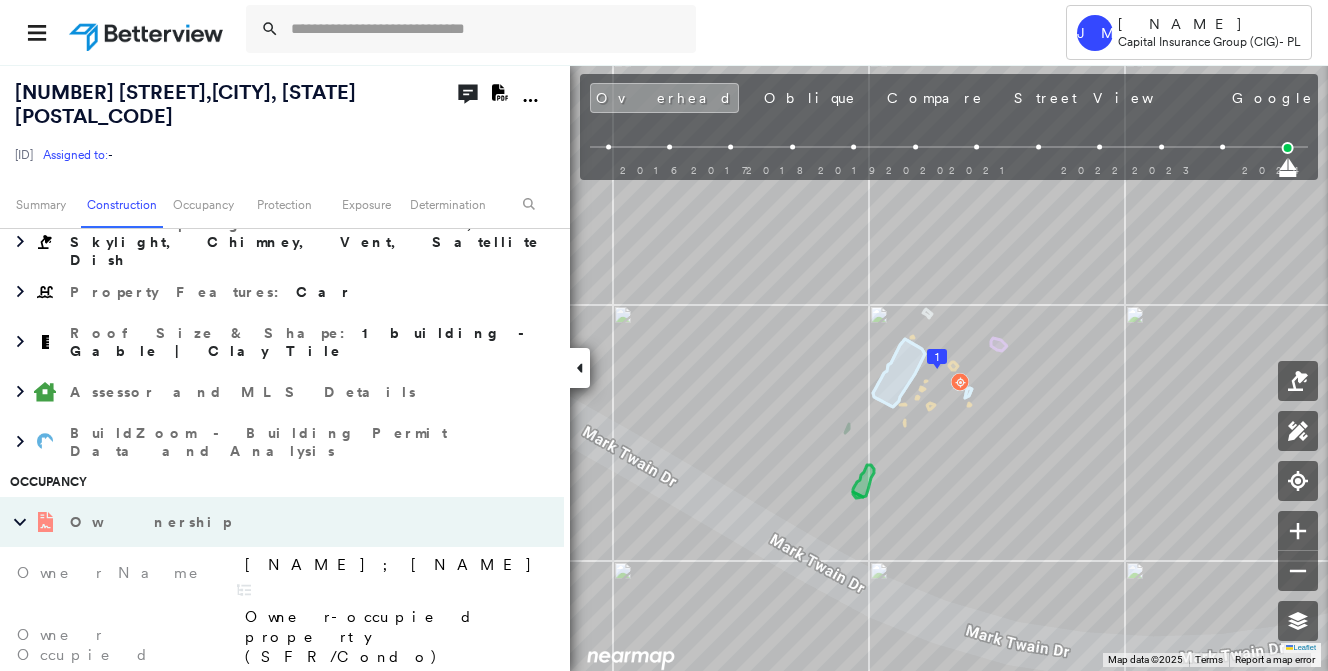 click on "Ownership" at bounding box center (262, 522) 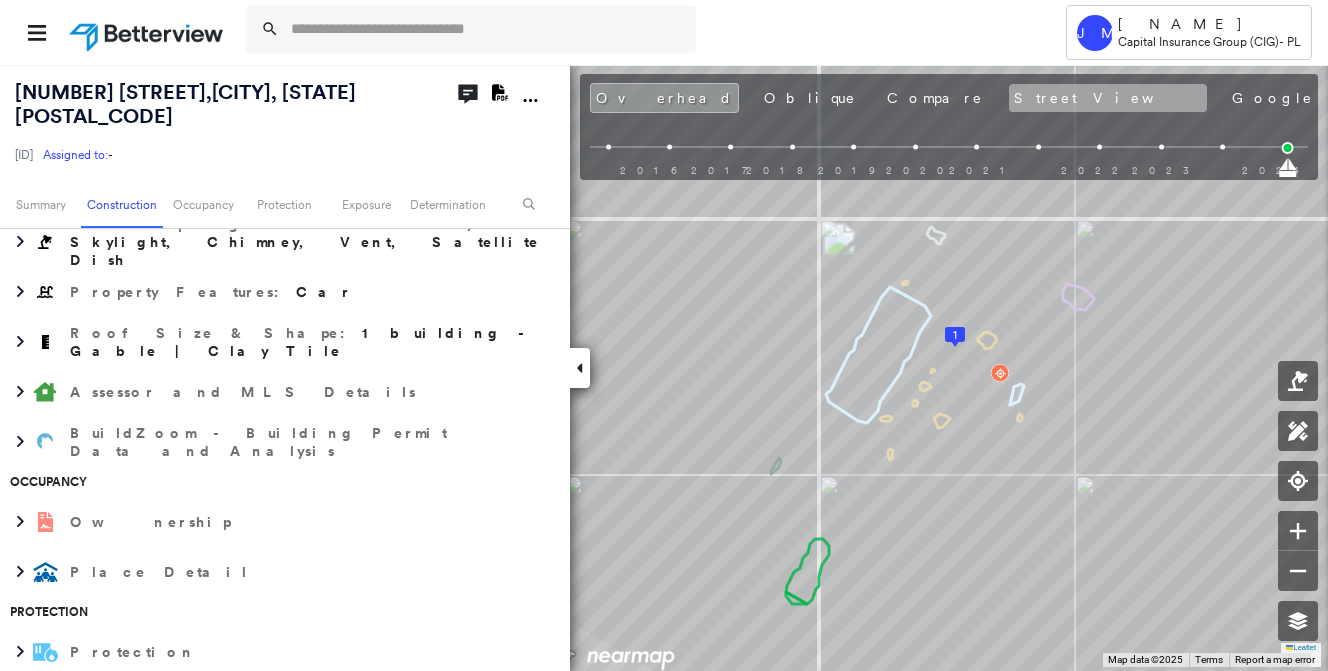 click on "Street View" at bounding box center [1108, 98] 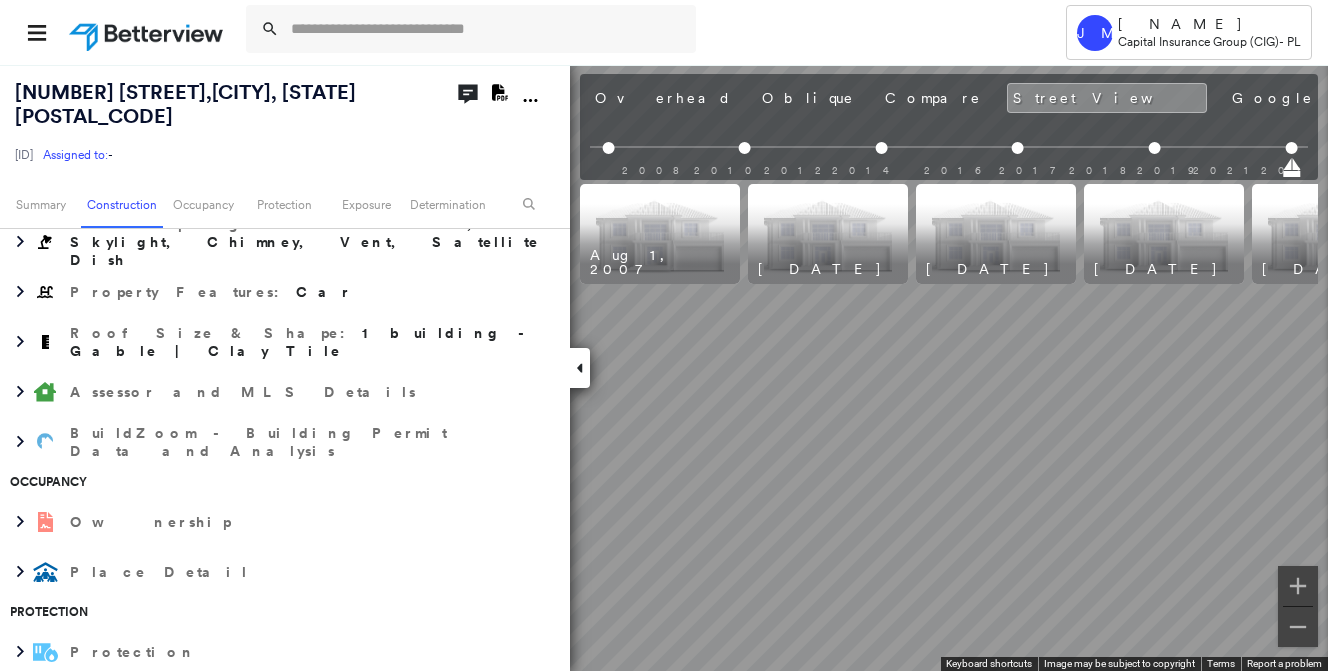 scroll, scrollTop: 0, scrollLeft: 270, axis: horizontal 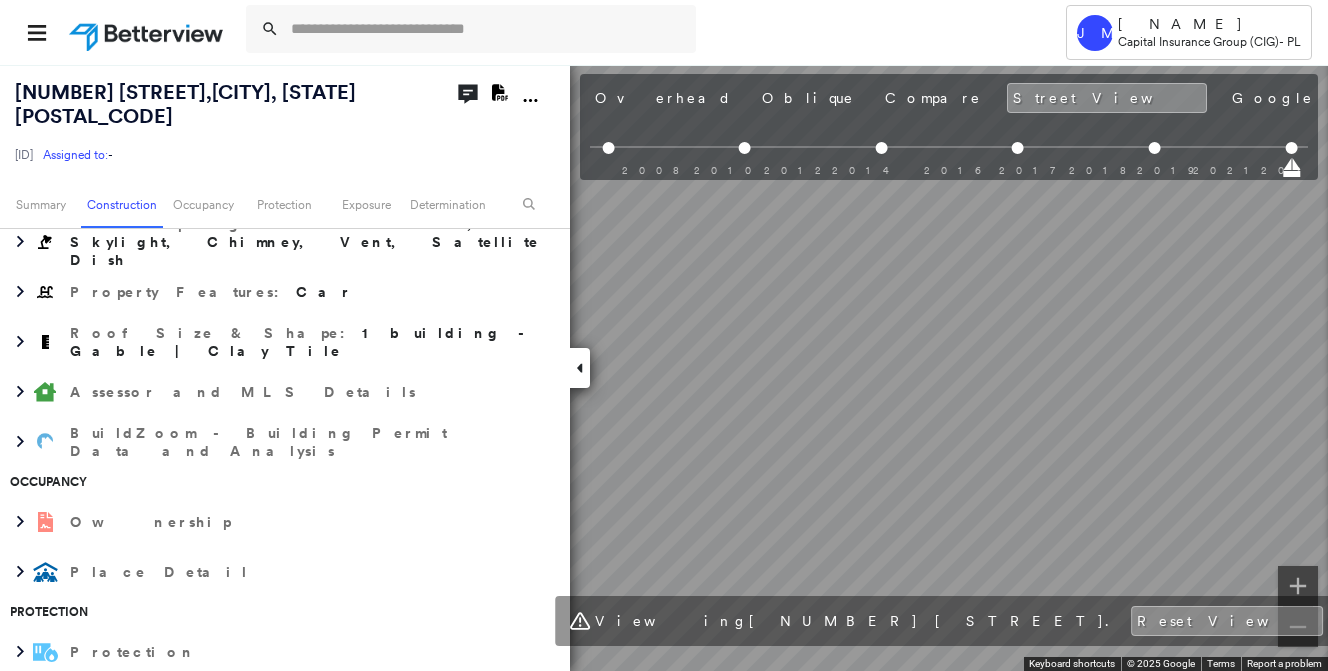 click on "2521  Mark Twain Dr ,  Antioch, CA 94531 3-HOC-1-2172090 Assigned to:  - Assigned to:  - 3-HOC-1-2172090 Assigned to:  - Open Comments Download PDF Report Summary Construction Occupancy Protection Exposure Determination Overhead Obliques Street View Roof Spotlight™ Index :  97 out of 100 0 100 25 50 75 1 Building Roof Scores 1 Buildings Policy Information :  3-HOC-1-2172090 Flags :  2 (0 cleared, 2 uncleared) Construction Roof Spotlights :  Solar Panels, Skylight, Chimney, Vent, Satellite Dish Property Features :  Car Roof Size & Shape :  1 building  - Gable | Clay Tile Assessor and MLS Details BuildZoom - Building Permit Data and Analysis Occupancy Ownership Place Detail Protection Protection Exposure FEMA Risk Index Additional Perils Guidewire HazardHub Determination Flags :  2 (0 cleared, 2 uncleared) Uncleared Flags (2) Cleared Flags  (0) Low Low Priority Flagged 08/07/25 Clear SOLR Solar Panels Flagged 08/07/25 Clear Action Taken New Entry History Quote/New Business Terms & Conditions General Save Save" at bounding box center (664, 367) 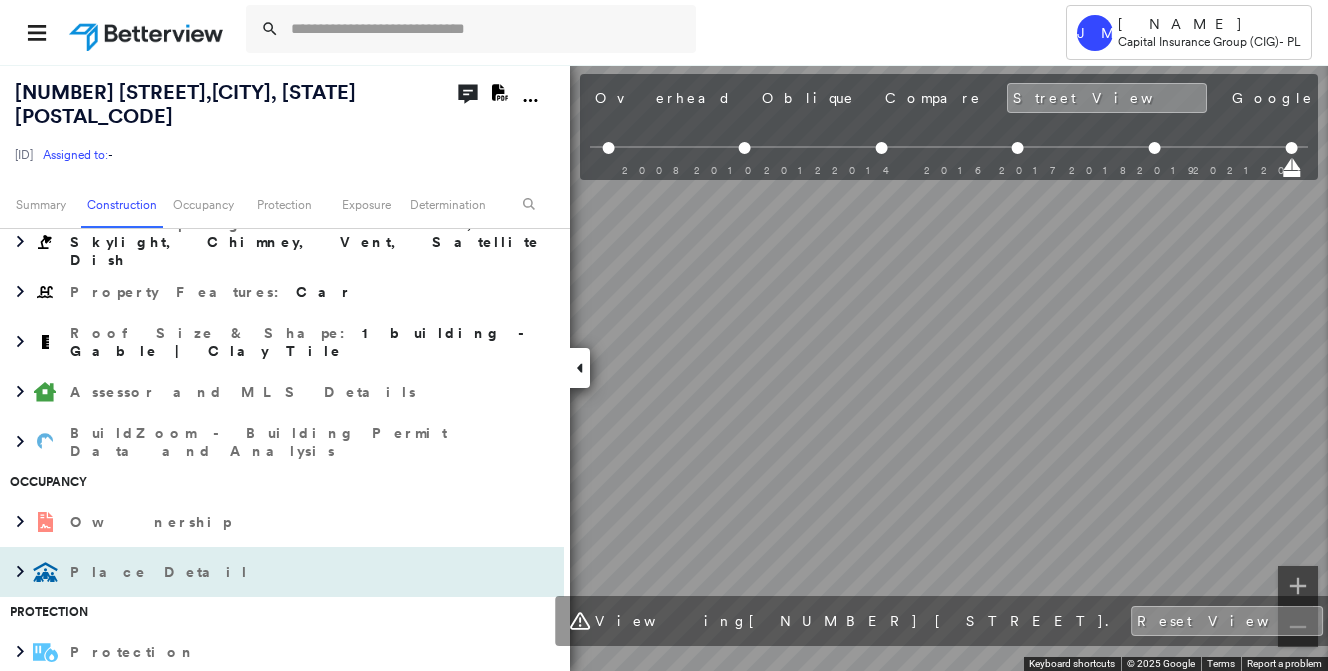 click on "Place Detail" at bounding box center (282, 572) 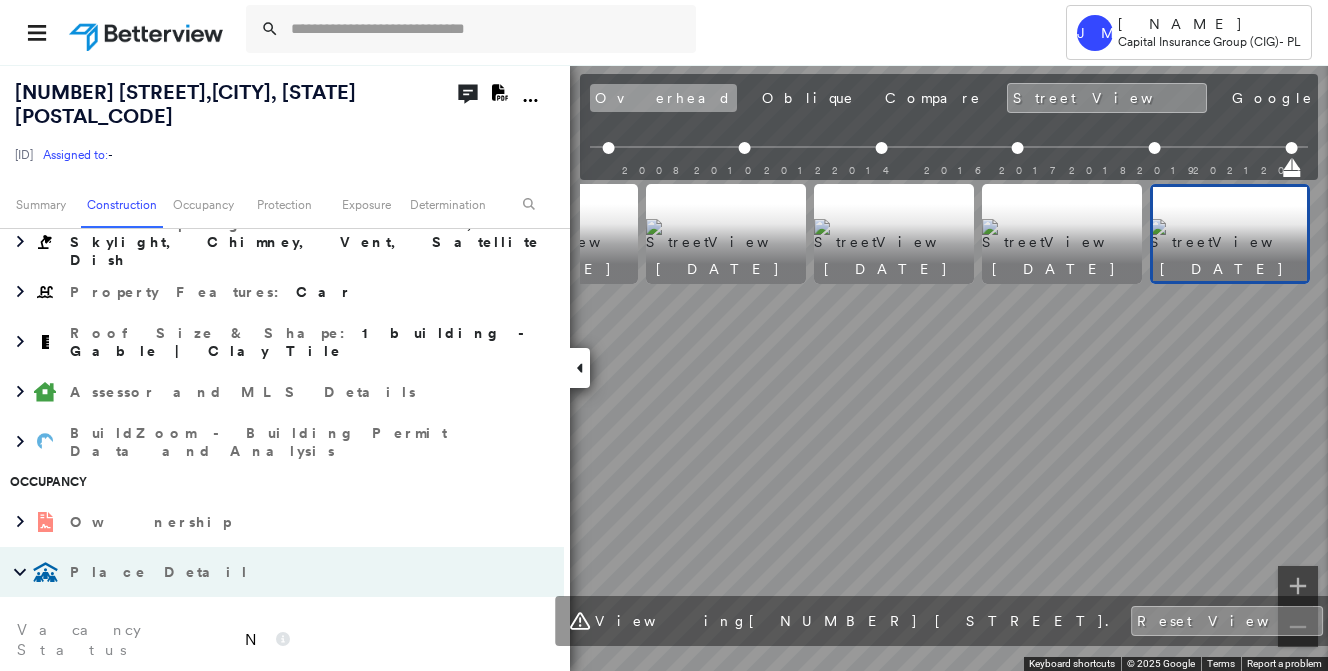 click on "Overhead" at bounding box center [663, 98] 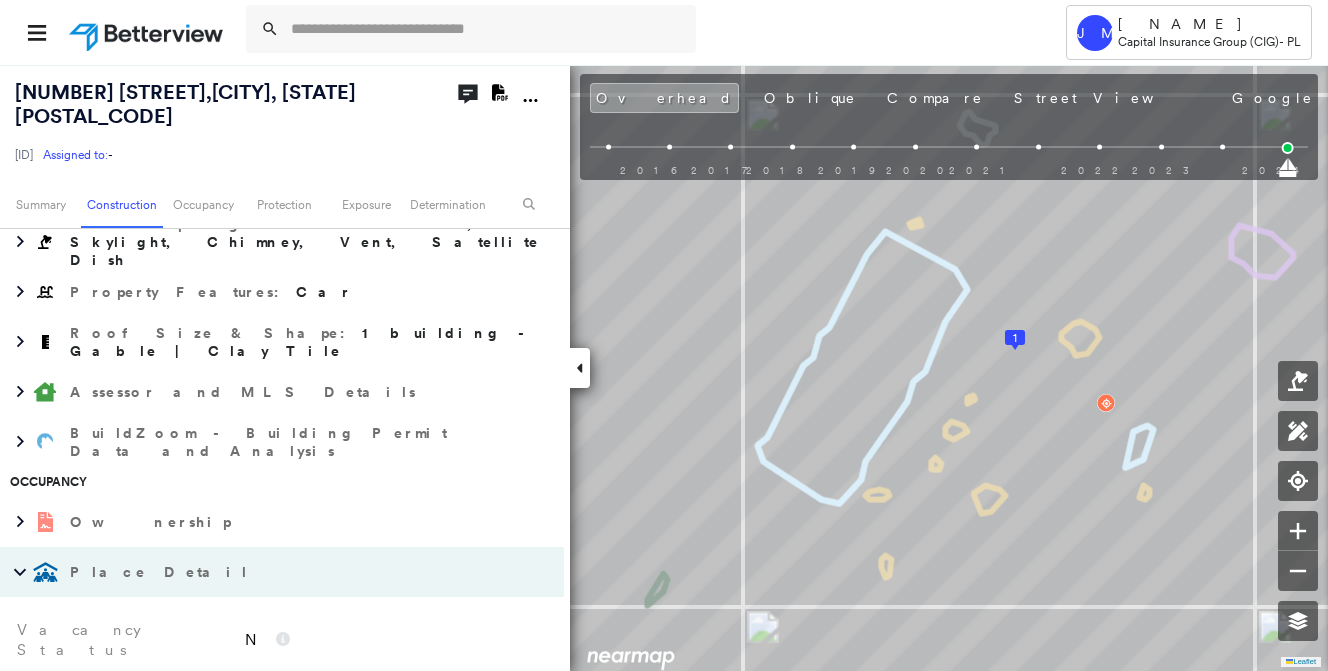 scroll, scrollTop: 0, scrollLeft: 0, axis: both 